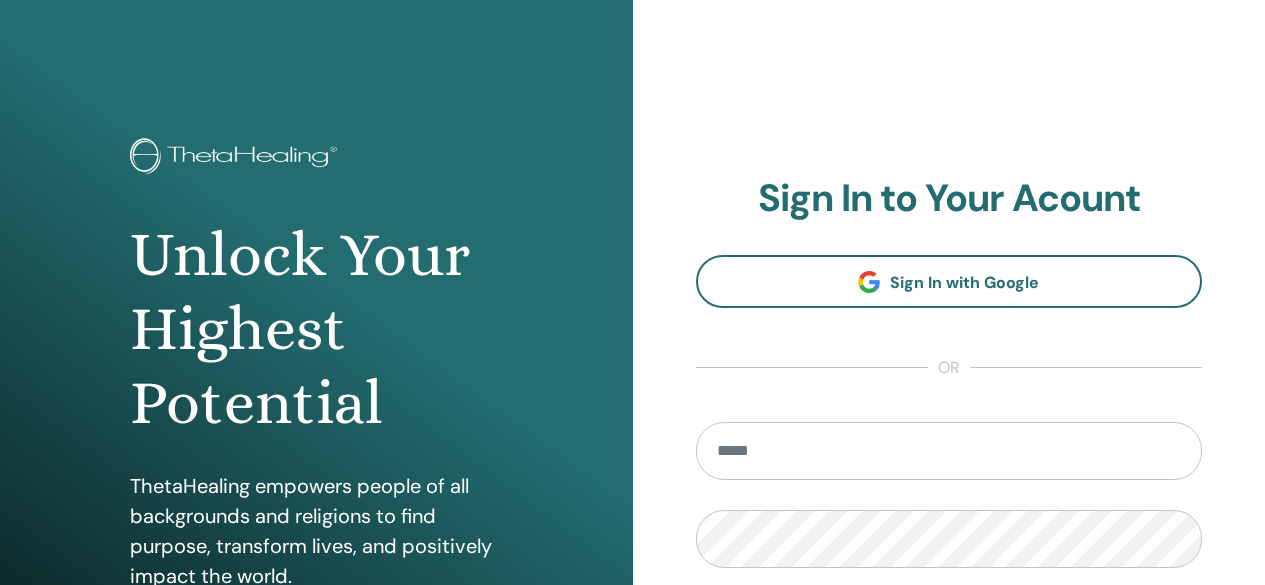 scroll, scrollTop: 0, scrollLeft: 0, axis: both 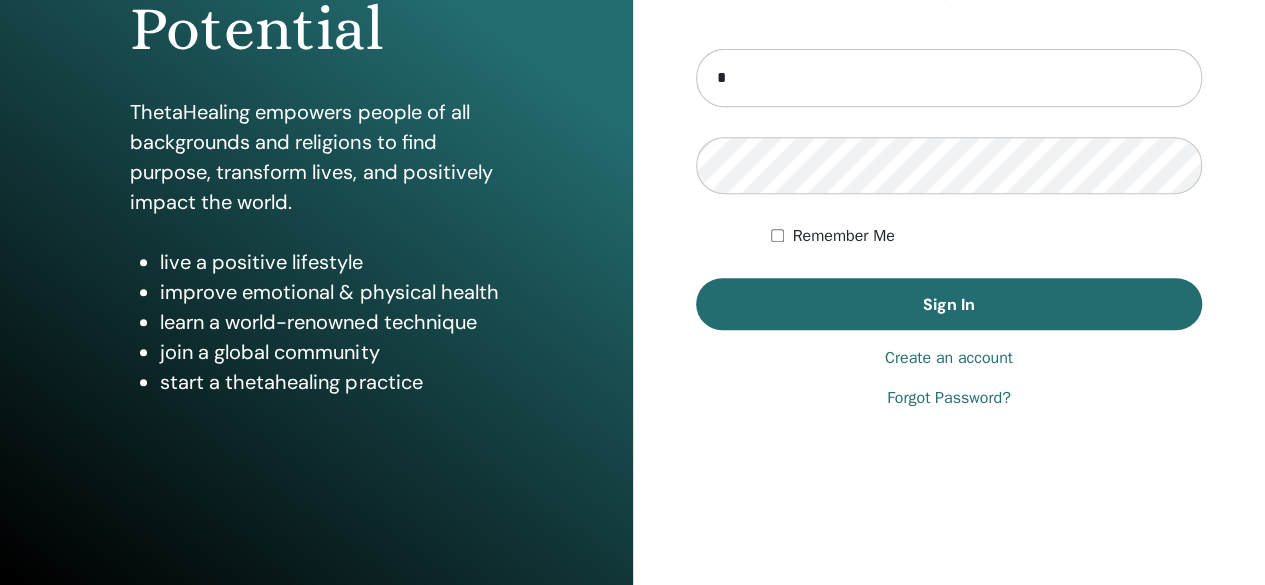 type on "**********" 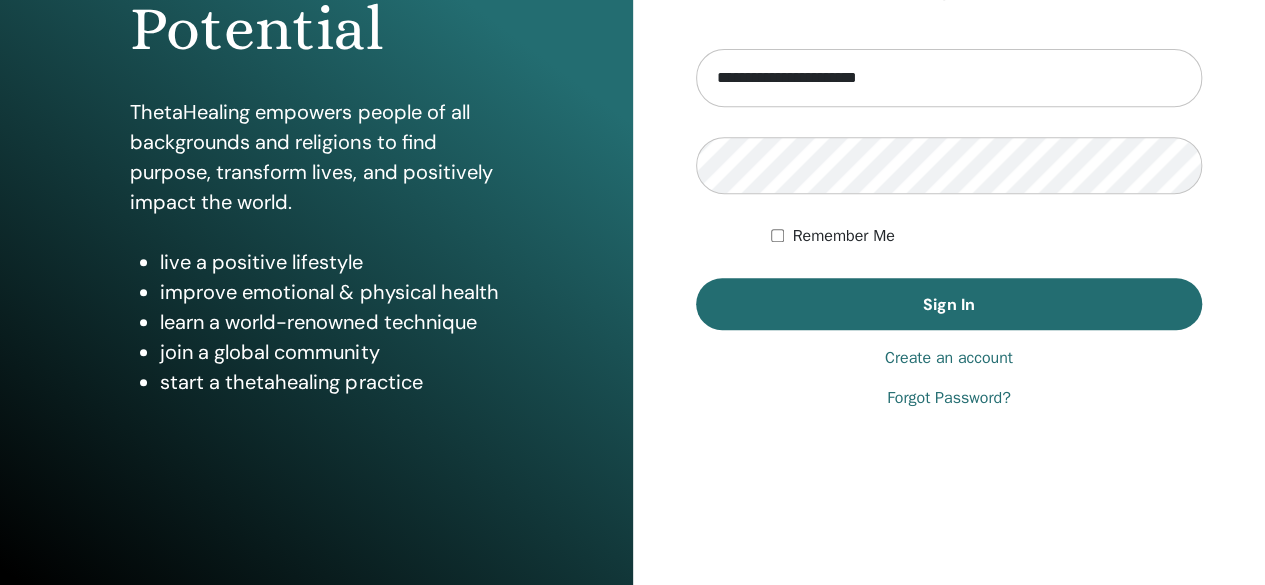 click on "Remember Me" at bounding box center (986, 236) 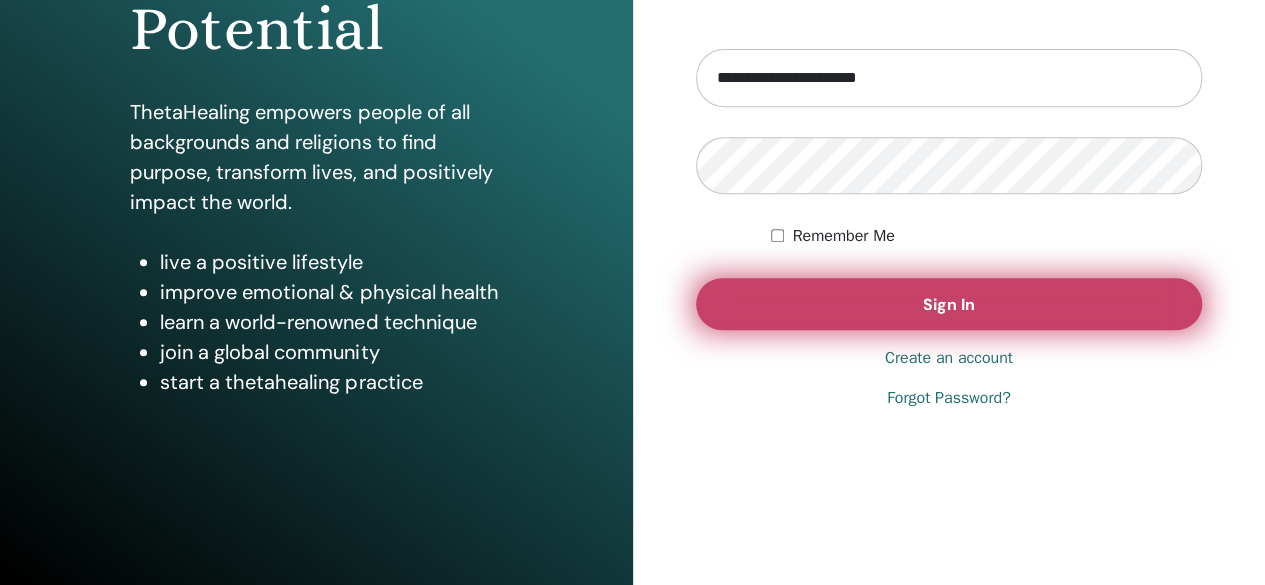 click on "Sign In" at bounding box center [949, 304] 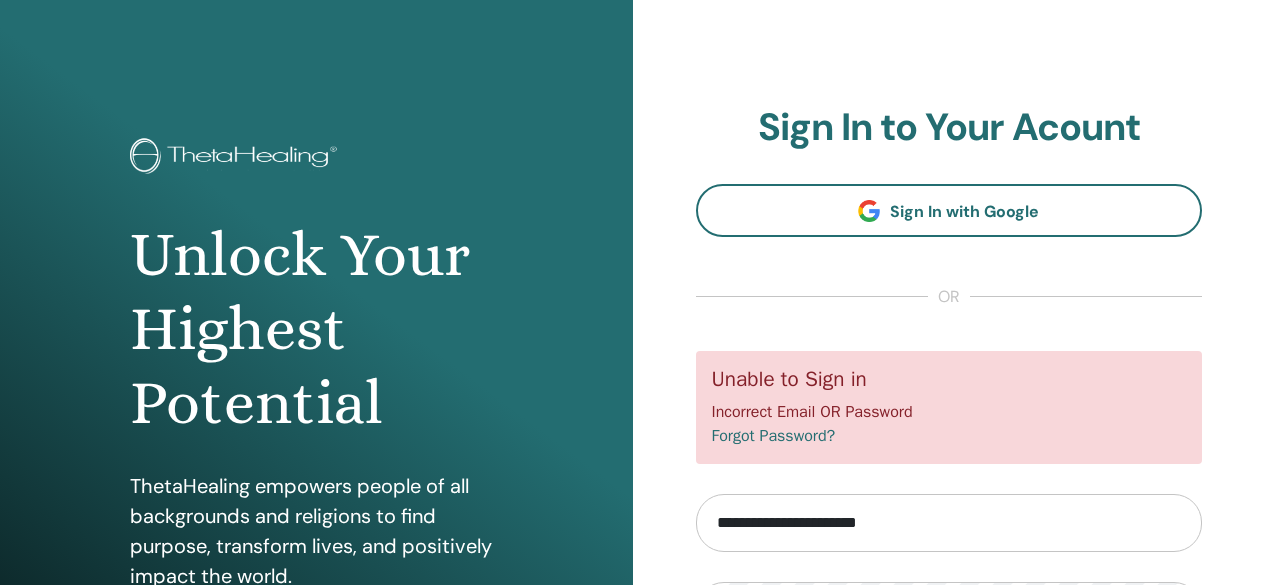 scroll, scrollTop: 0, scrollLeft: 0, axis: both 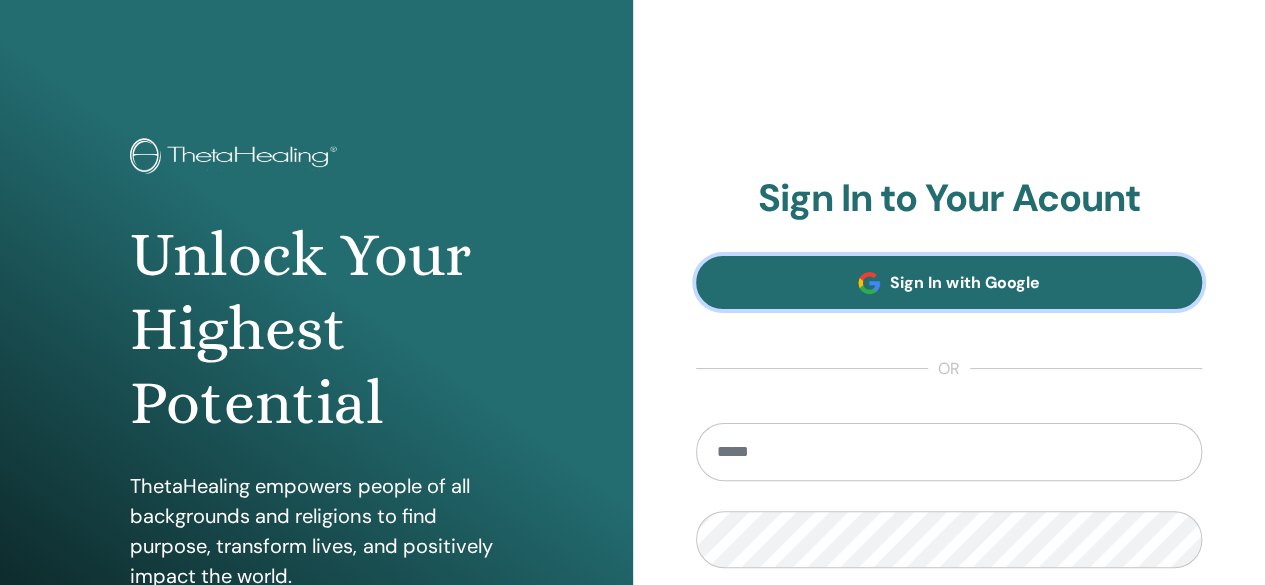 click on "Sign In with Google" at bounding box center [949, 282] 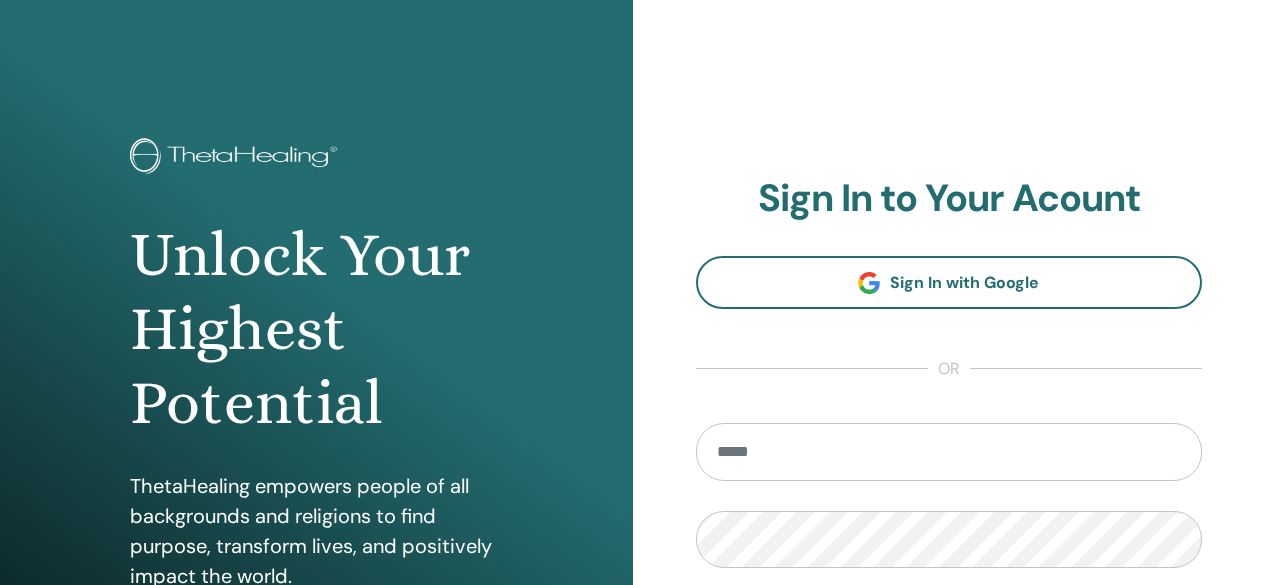 scroll, scrollTop: 0, scrollLeft: 0, axis: both 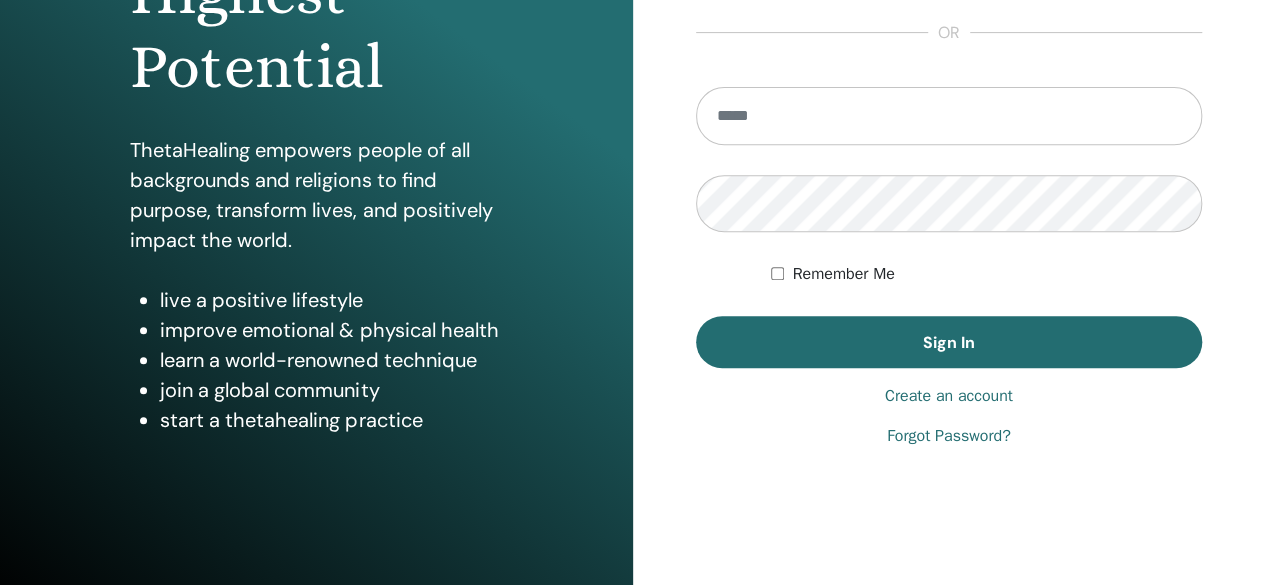 click at bounding box center (949, 116) 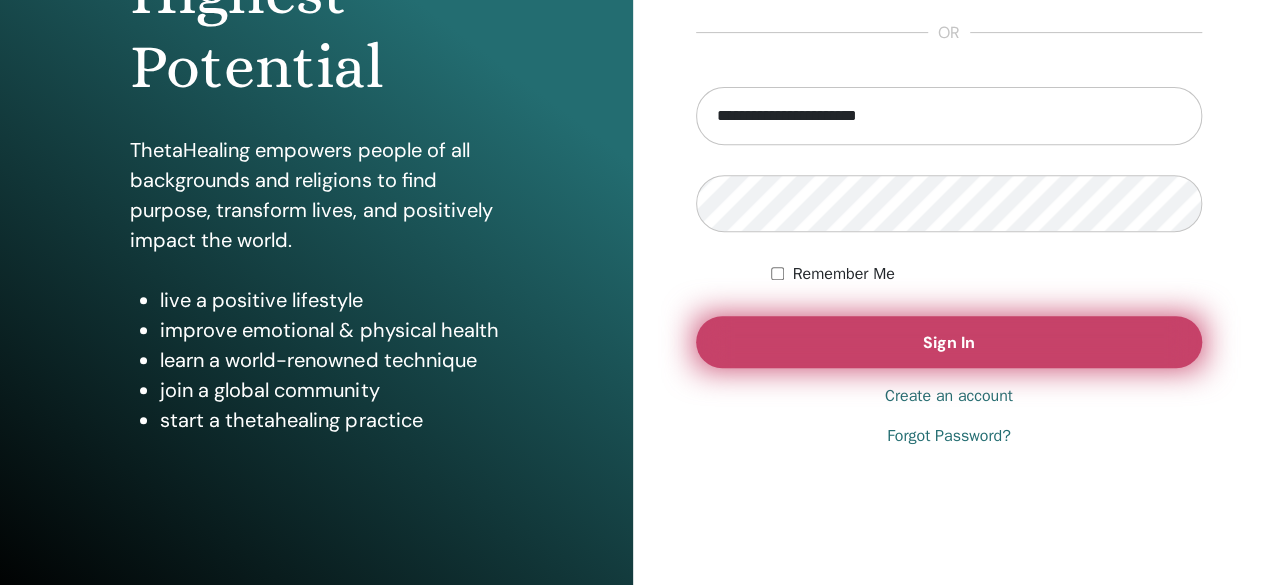 click on "Sign In" at bounding box center [949, 342] 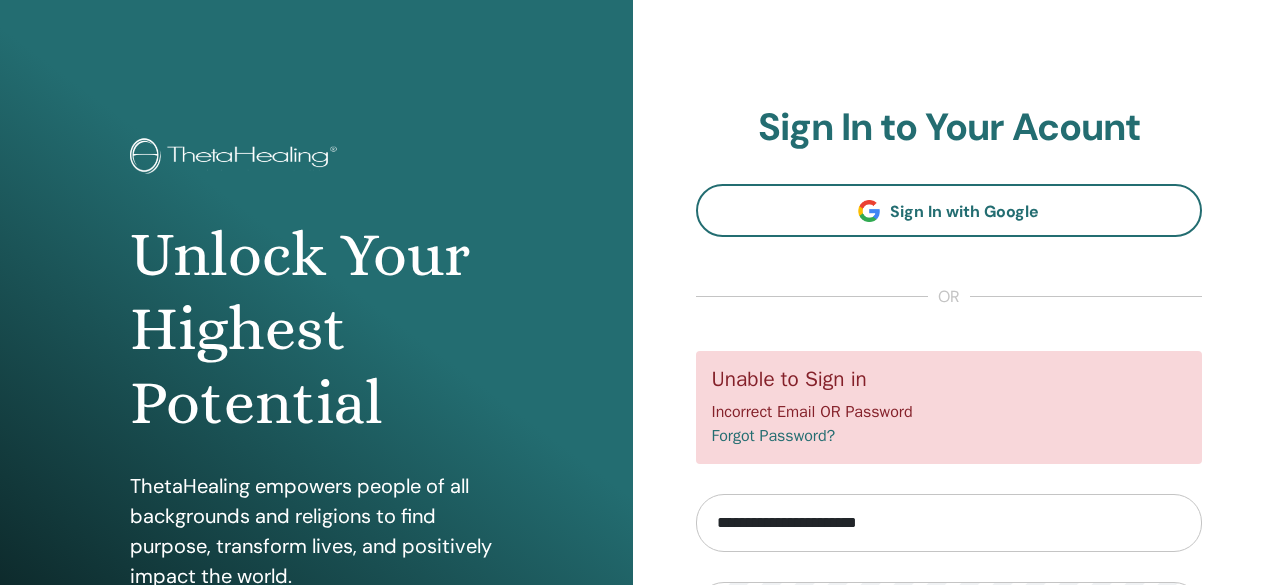 scroll, scrollTop: 0, scrollLeft: 0, axis: both 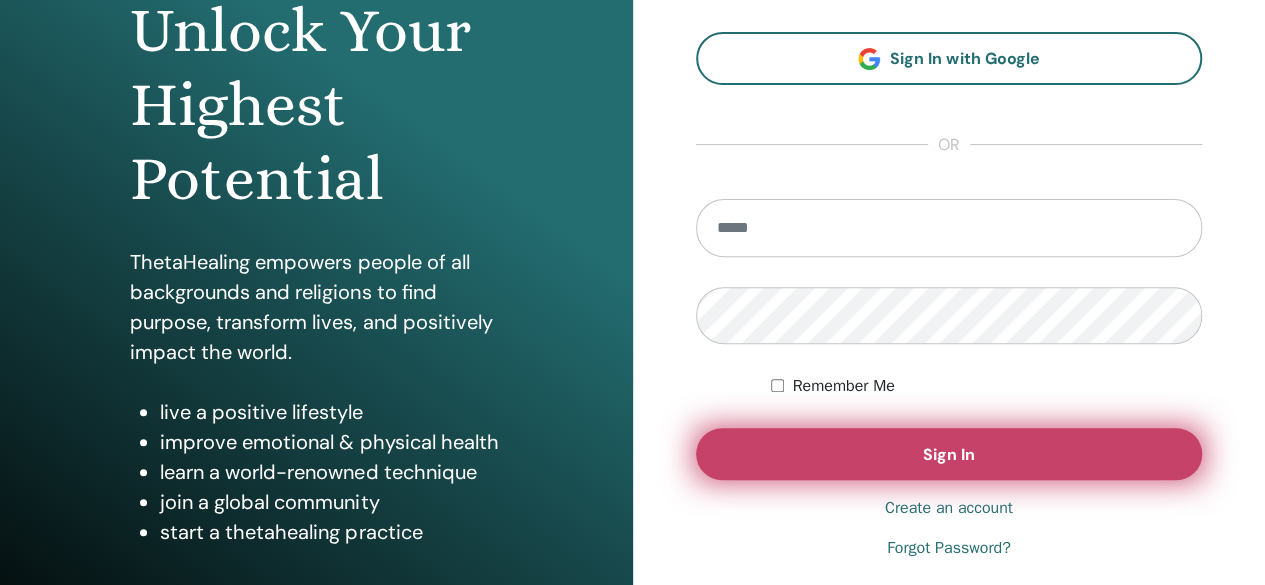 click on "Sign In" at bounding box center [949, 454] 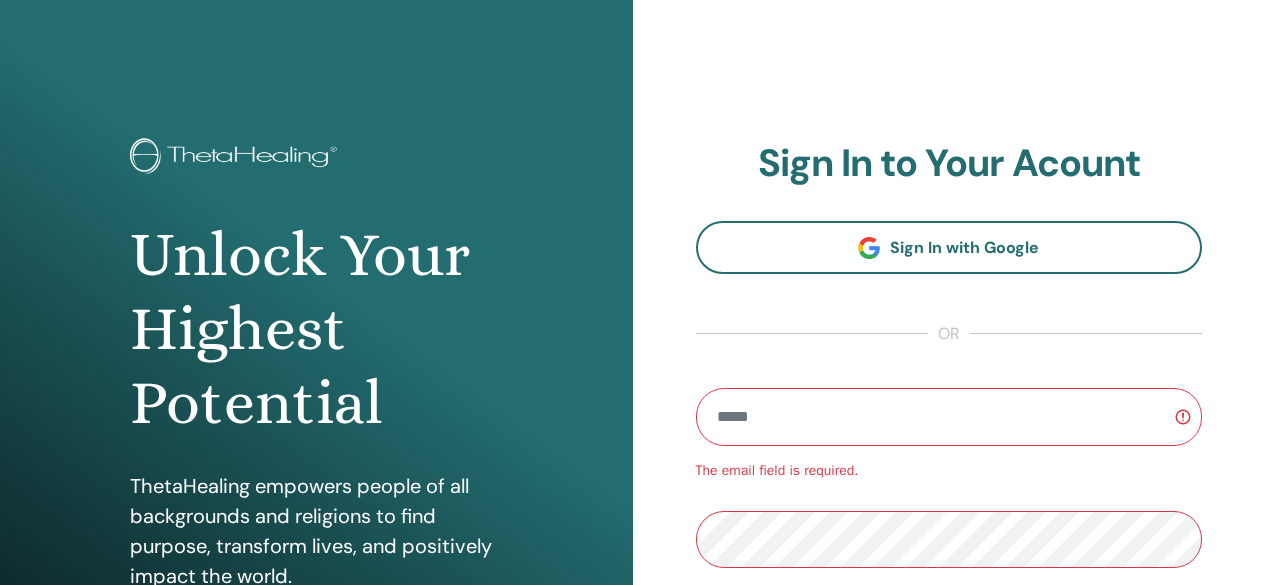 scroll, scrollTop: 0, scrollLeft: 0, axis: both 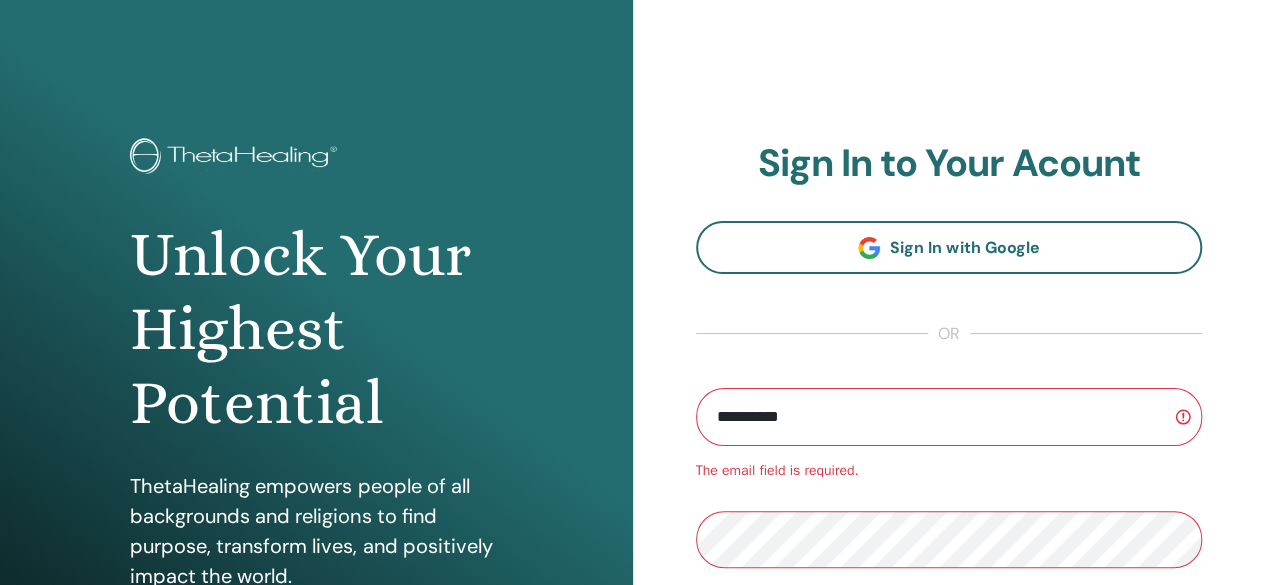 type on "**********" 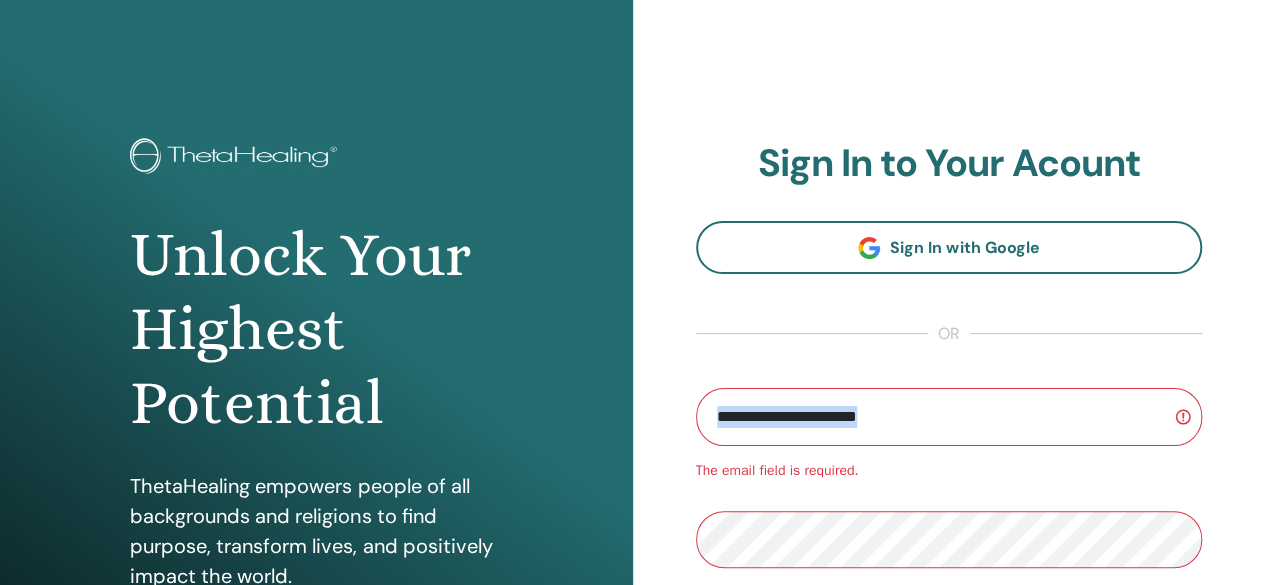 drag, startPoint x: 1263, startPoint y: 281, endPoint x: 1260, endPoint y: 345, distance: 64.070274 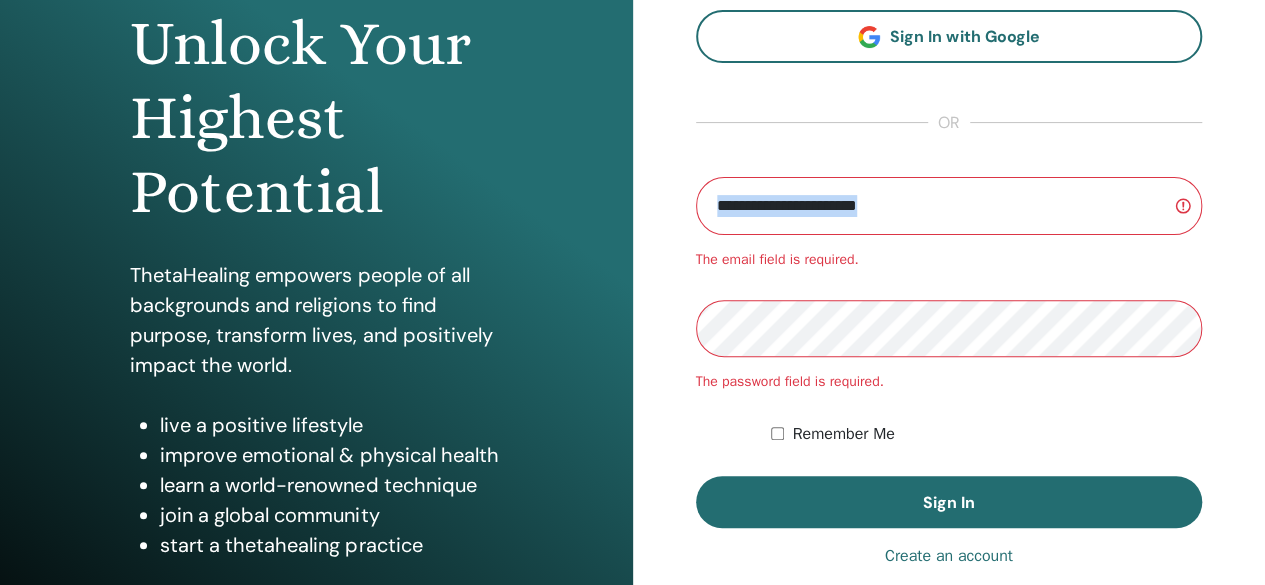 scroll, scrollTop: 233, scrollLeft: 0, axis: vertical 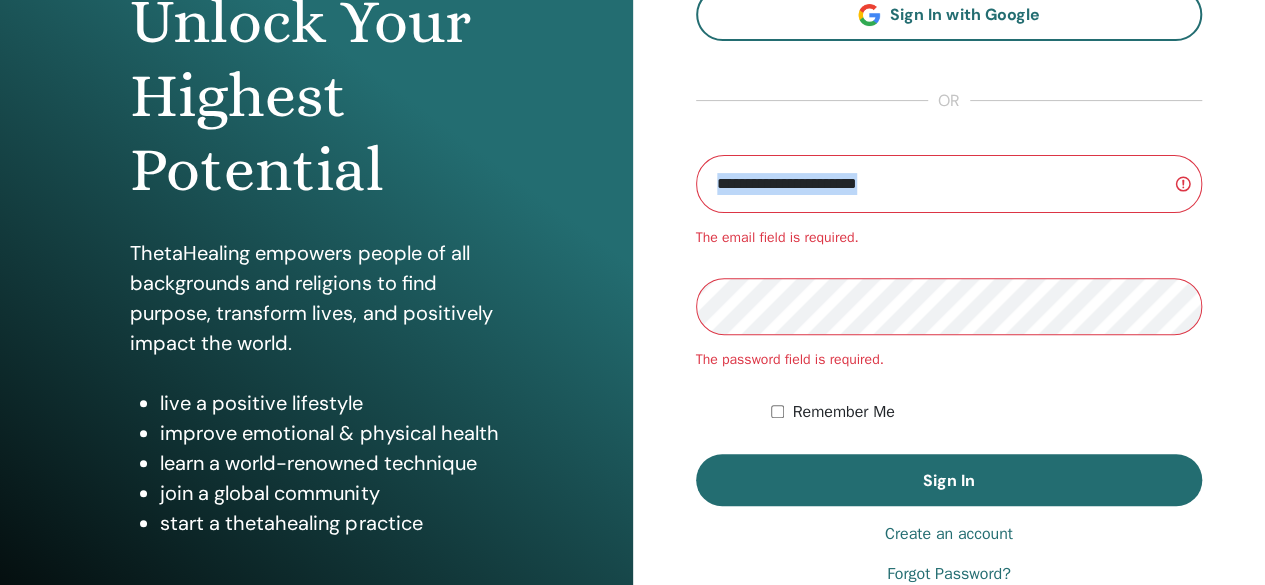 click on "Forgot Password?" at bounding box center [949, 574] 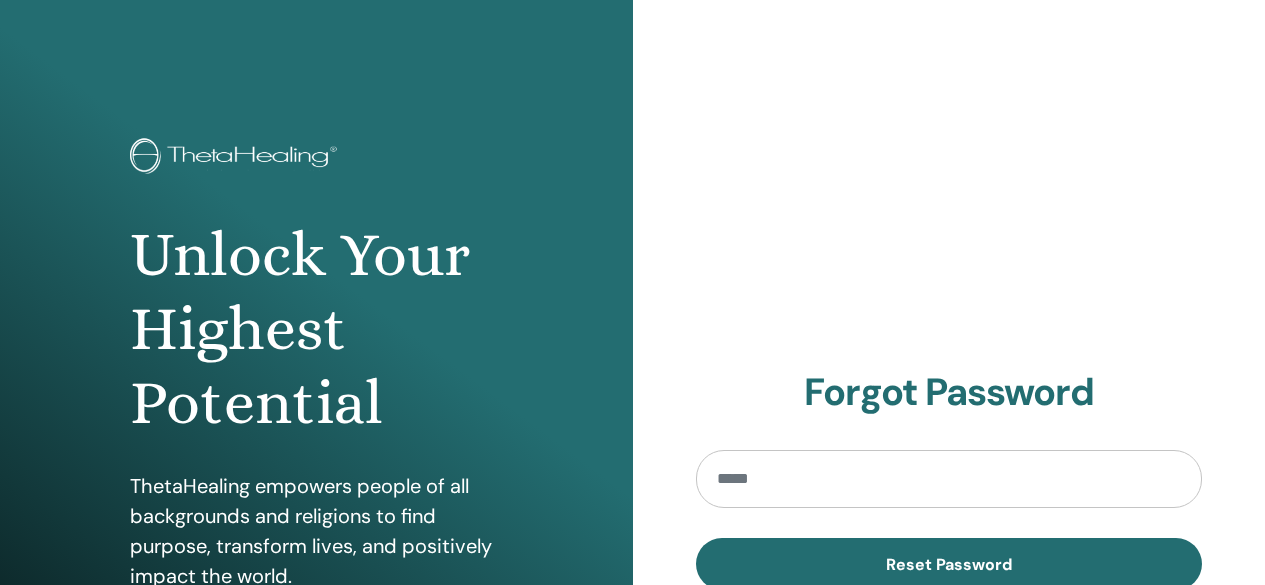 scroll, scrollTop: 0, scrollLeft: 0, axis: both 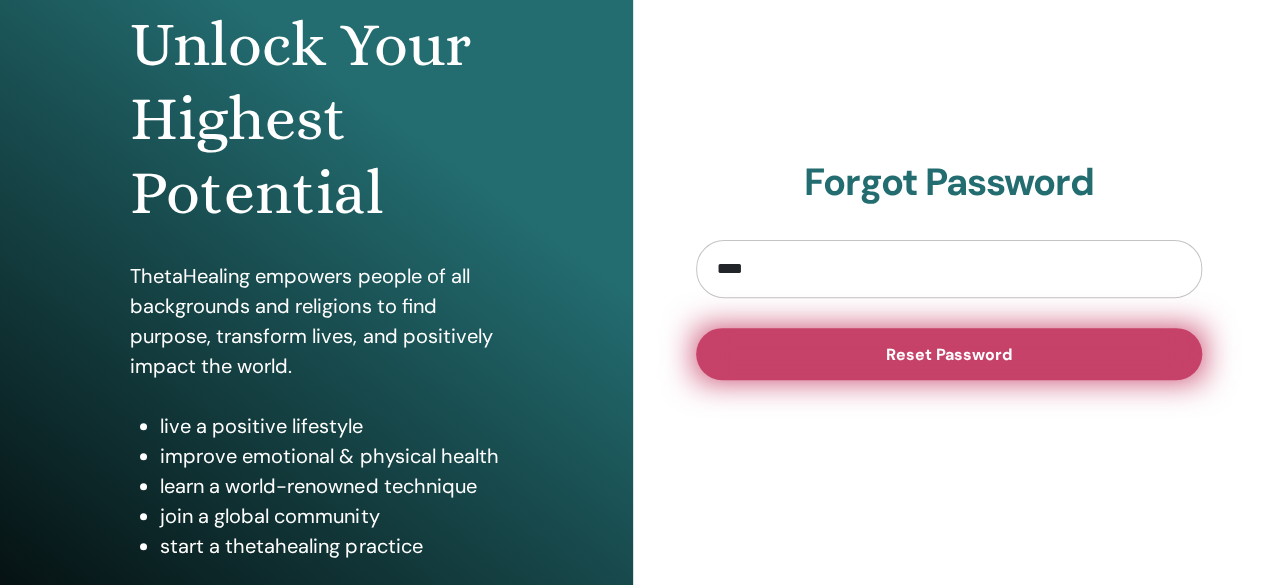 type on "**********" 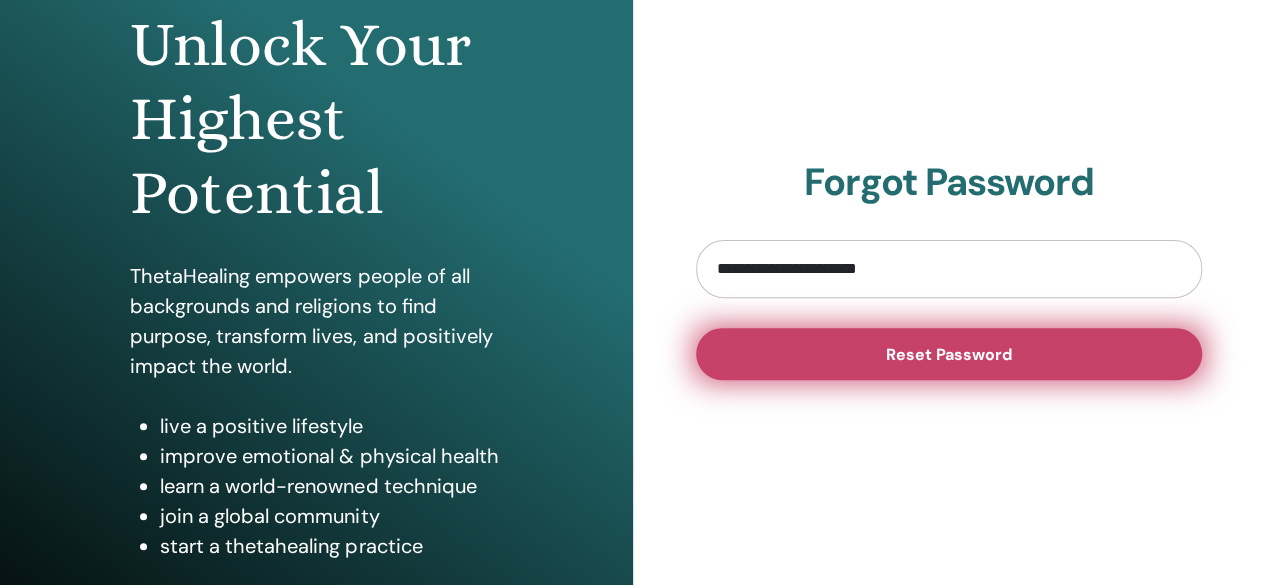 click on "Reset Password" at bounding box center [949, 354] 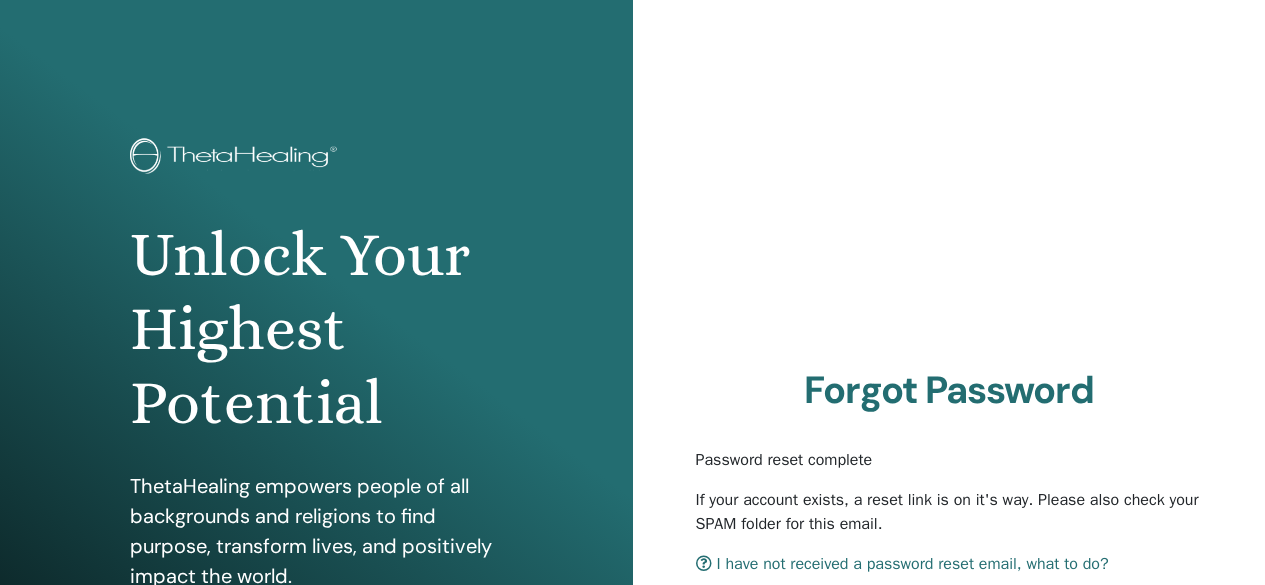 scroll, scrollTop: 0, scrollLeft: 0, axis: both 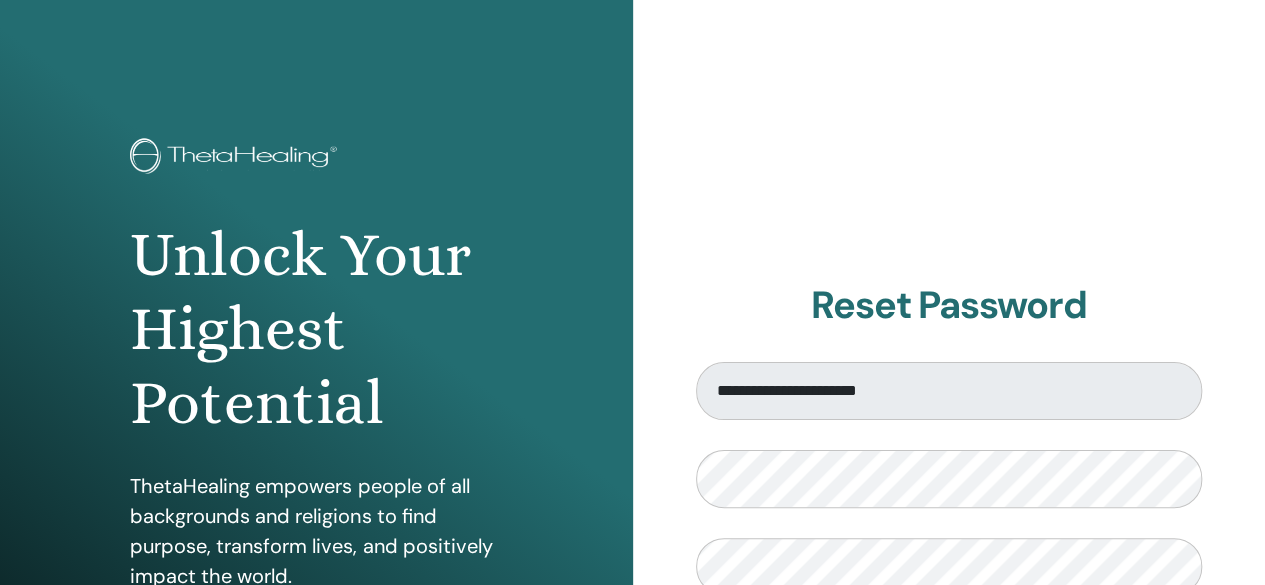 drag, startPoint x: 1264, startPoint y: 221, endPoint x: 1276, endPoint y: 251, distance: 32.31099 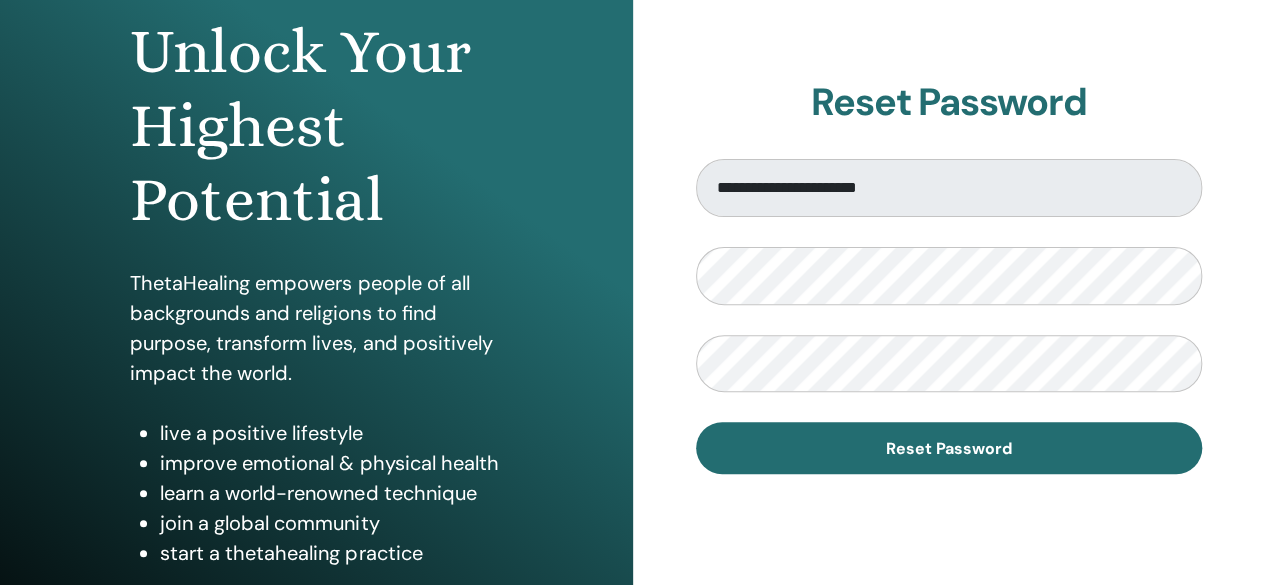 scroll, scrollTop: 204, scrollLeft: 0, axis: vertical 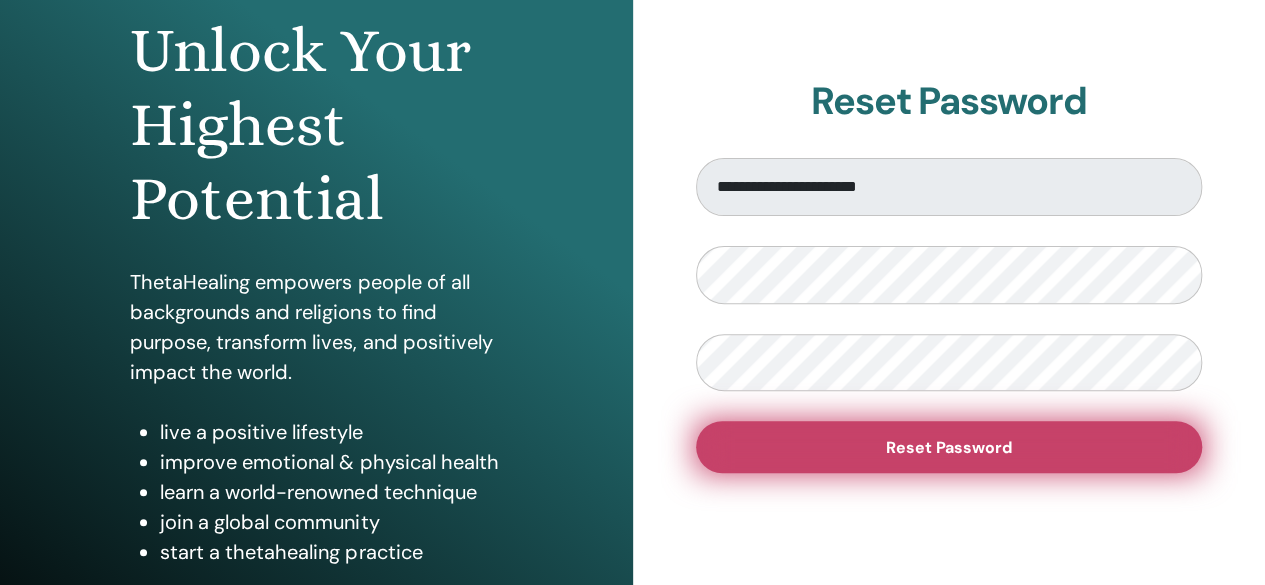 click on "Reset Password" at bounding box center (949, 447) 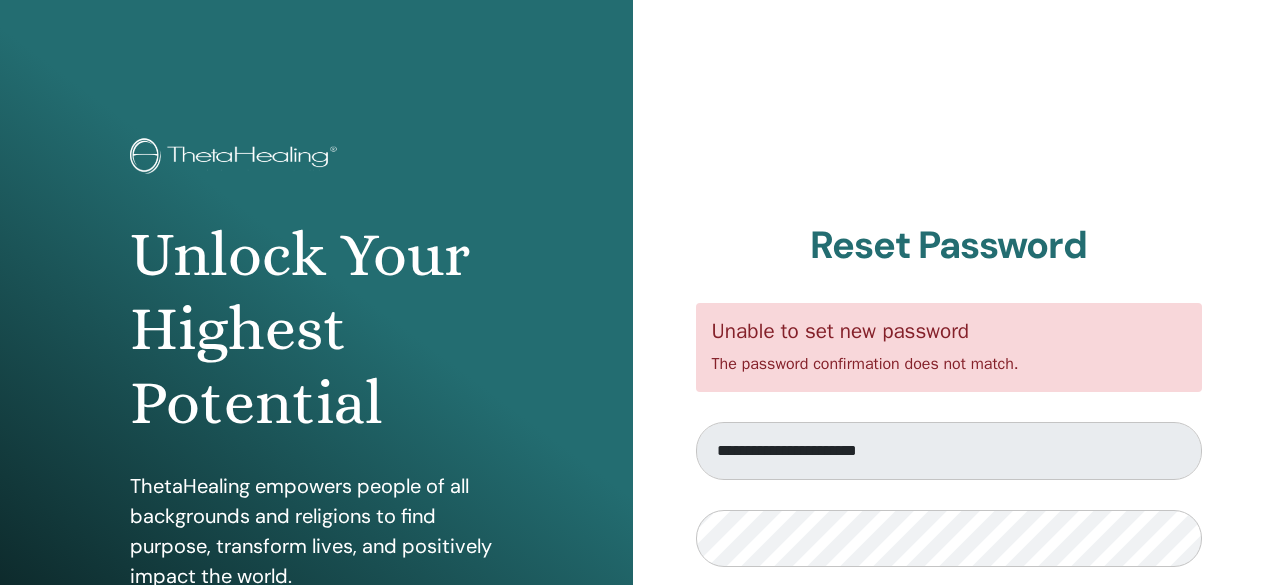 scroll, scrollTop: 0, scrollLeft: 0, axis: both 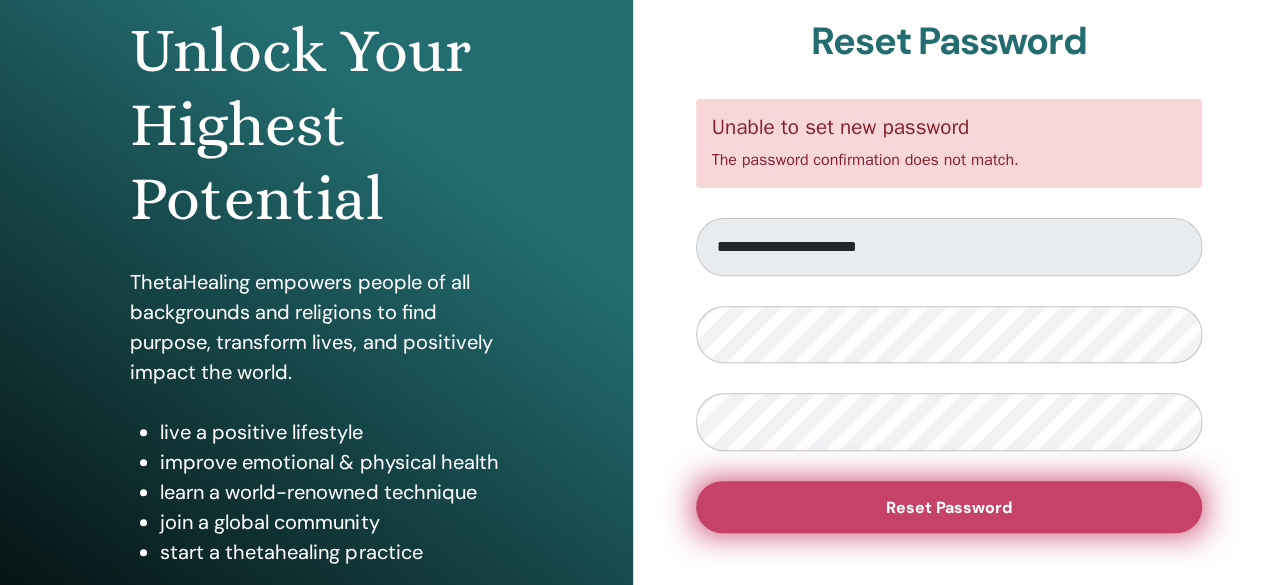 click on "Reset Password" at bounding box center [949, 507] 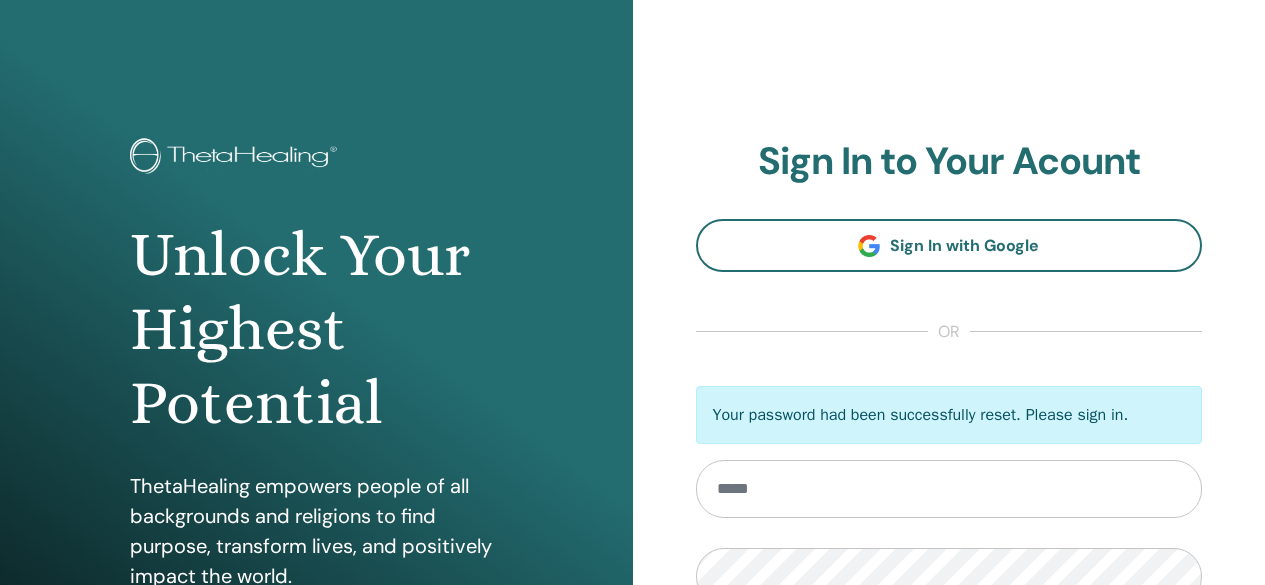 scroll, scrollTop: 0, scrollLeft: 0, axis: both 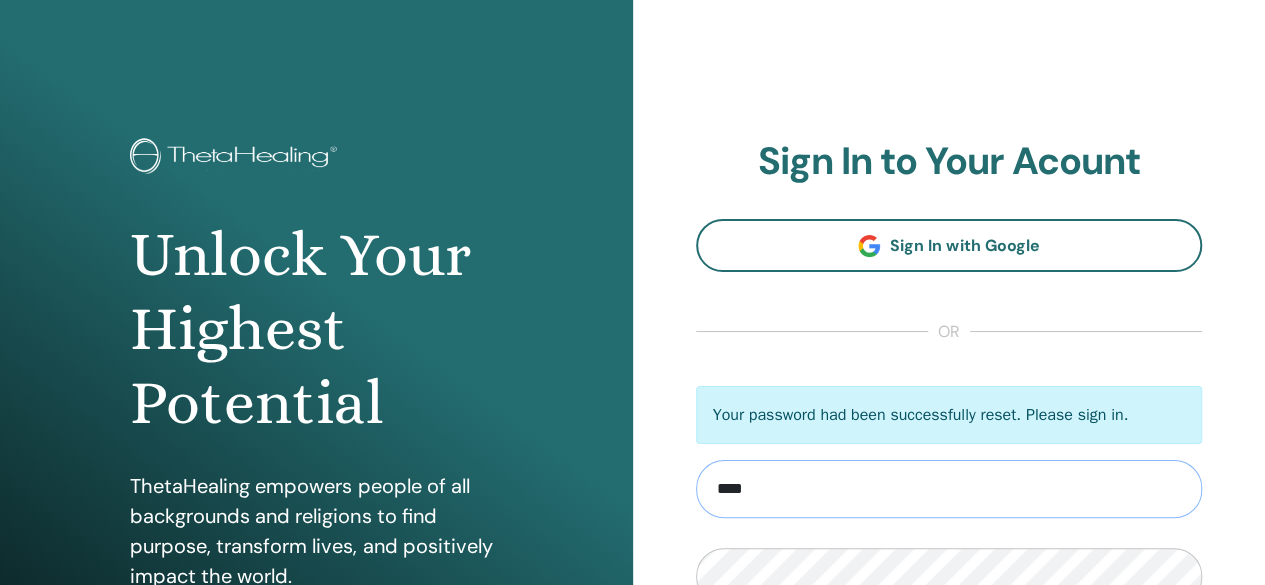 type on "**********" 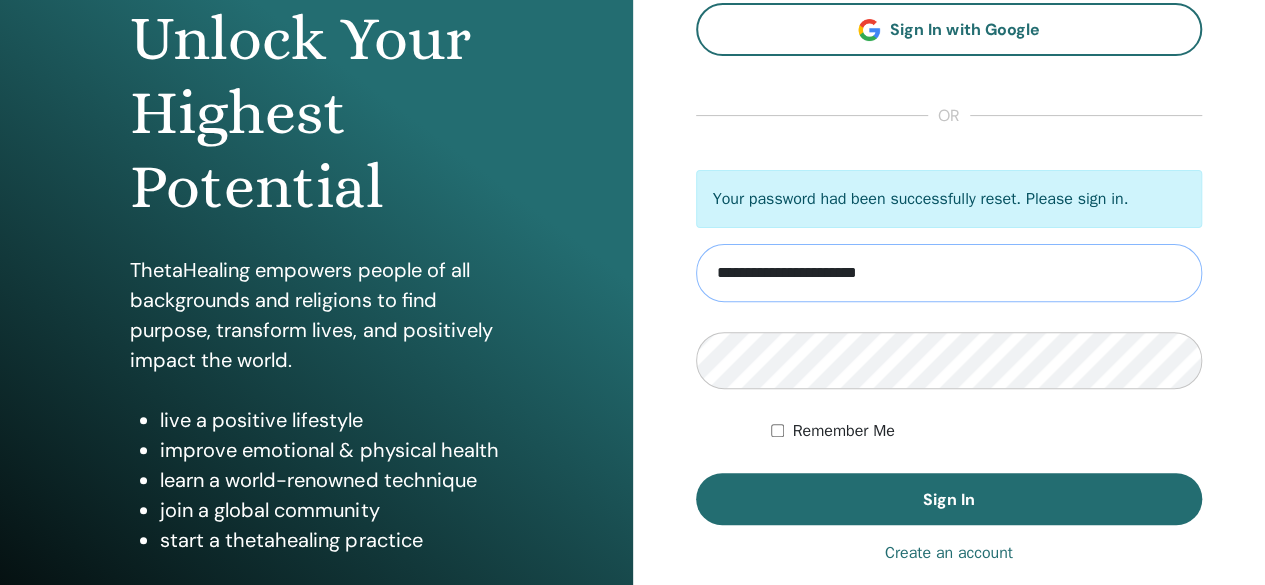 scroll, scrollTop: 218, scrollLeft: 0, axis: vertical 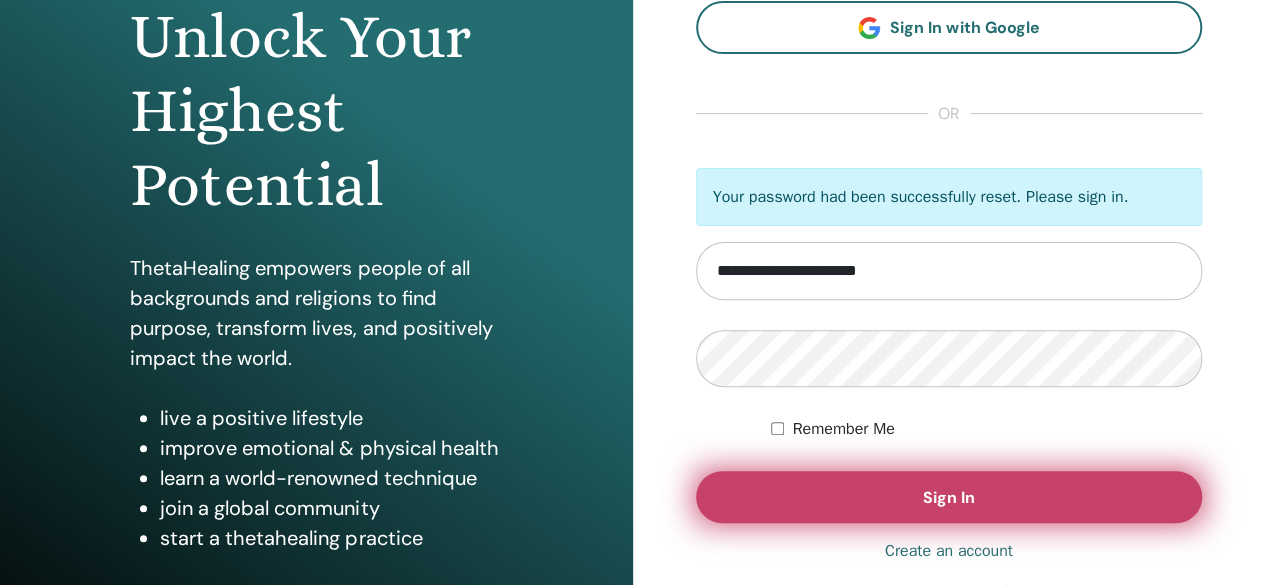 click on "Sign In" at bounding box center [949, 497] 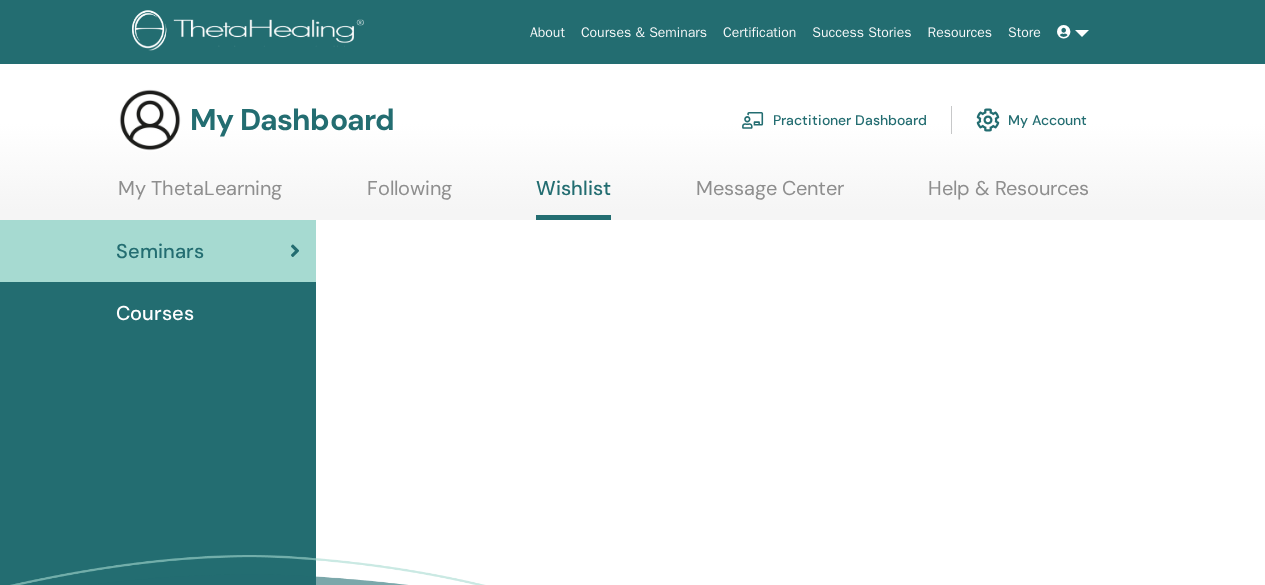 scroll, scrollTop: 0, scrollLeft: 0, axis: both 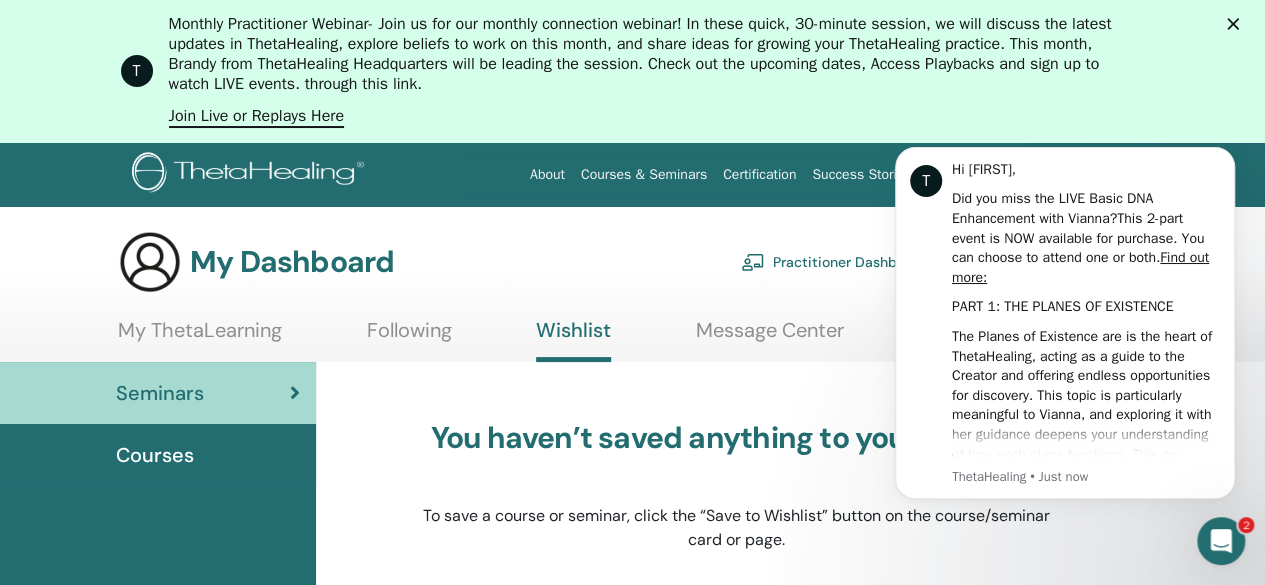 click on "You haven’t saved anything to your Wishlist. To save a course or seminar, click the “Save to Wishlist” button on the course/seminar card or page. search courses & seminars explore these suggested seminars [FIRST] [LAST] register now save to wishlist Soul Mate with [FIRST] [LAST] Location : [COUNTRY], [STATE], [STATE] Date : [DATE], [YEAR] Language(s) : English, Mandarin Chinese Duration : 2 day Scholarship : Available Prerequisites : Basic DNA, Advanced DNA, Dig Deeper $680.00 Event Page THInK Instructors Team with [FIRST] [LAST], Founder of ThetaHealing® register now save to wishlist Dig Deeper Instructors with THInK Instructors Team with [FIRST] [LAST], Founder of ThetaHealing® Location : [COUNTRY], [STATE], [STATE] Date : [DATE], [YEAR] Language(s) : Arabic, Croatian, Czech, English, French, German, Hebrew, Hungarian, Italian, Japanese, Mandarin Chinese, Persian (Farsi), Polish, Russian, Turkish Duration : 2 days Scholarship : Available : : : :" at bounding box center (736, 1300) 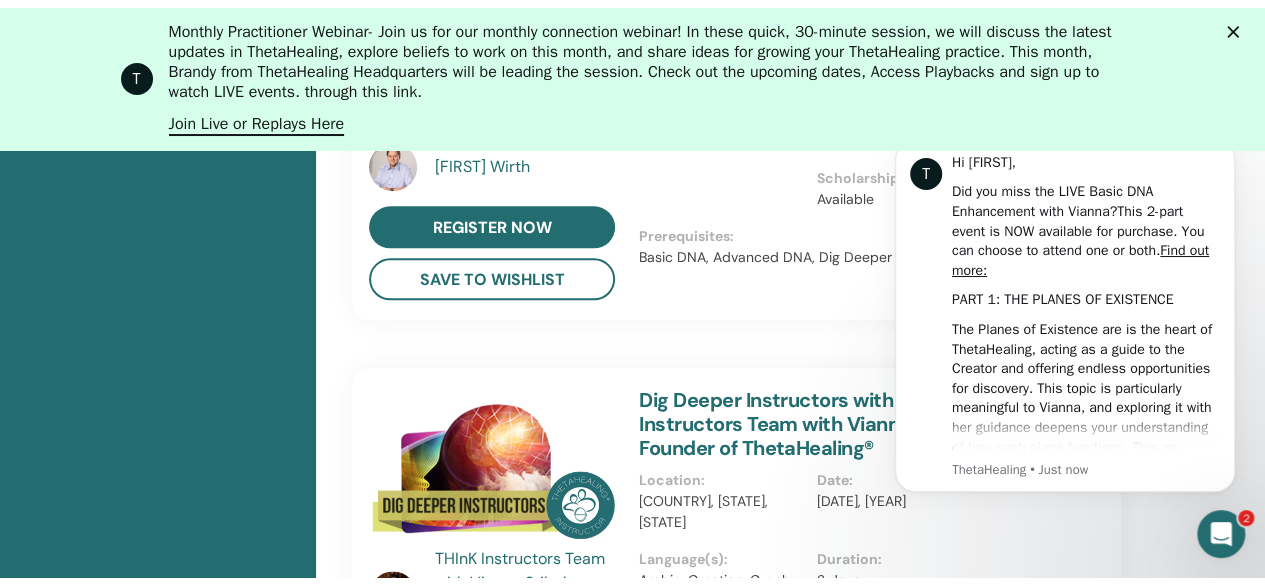 scroll, scrollTop: 0, scrollLeft: 0, axis: both 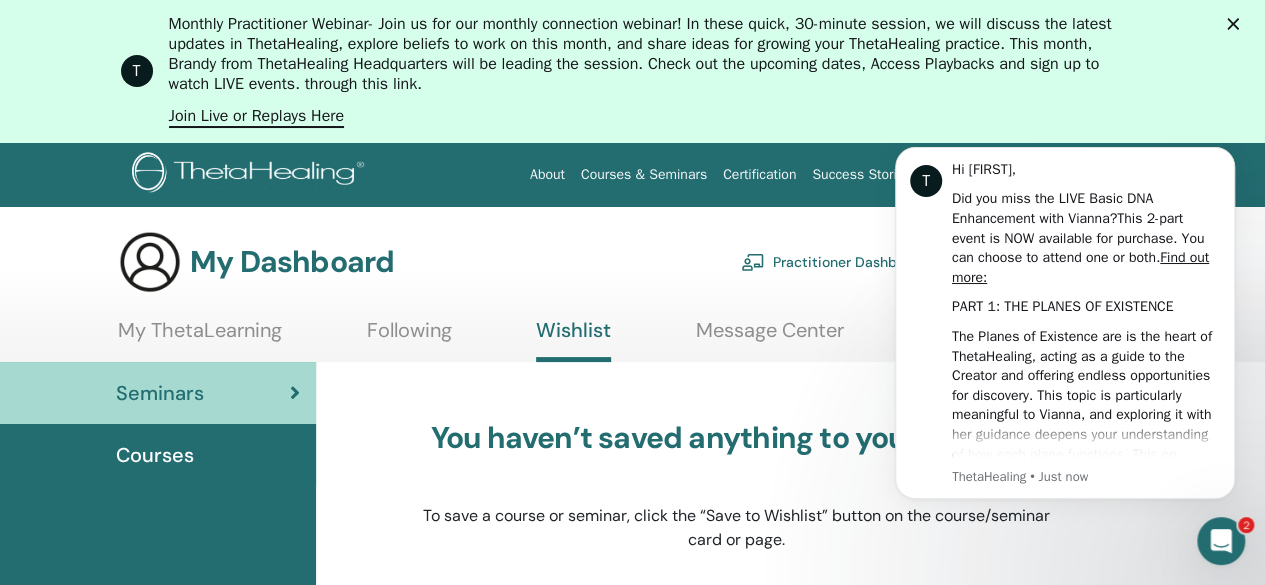 click 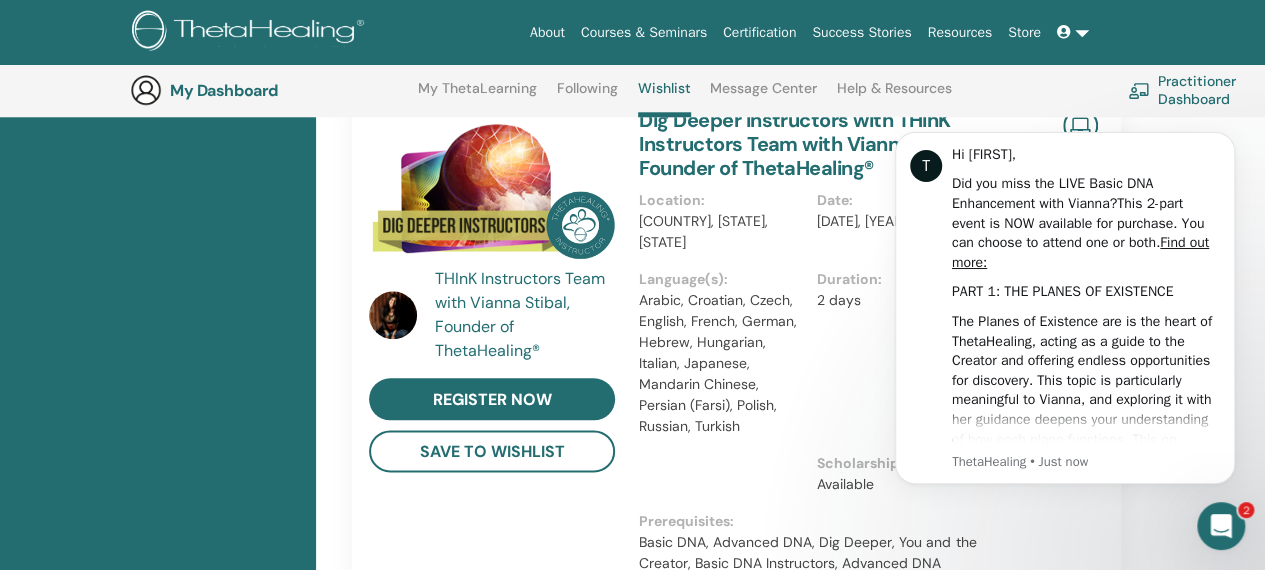 scroll, scrollTop: 961, scrollLeft: 0, axis: vertical 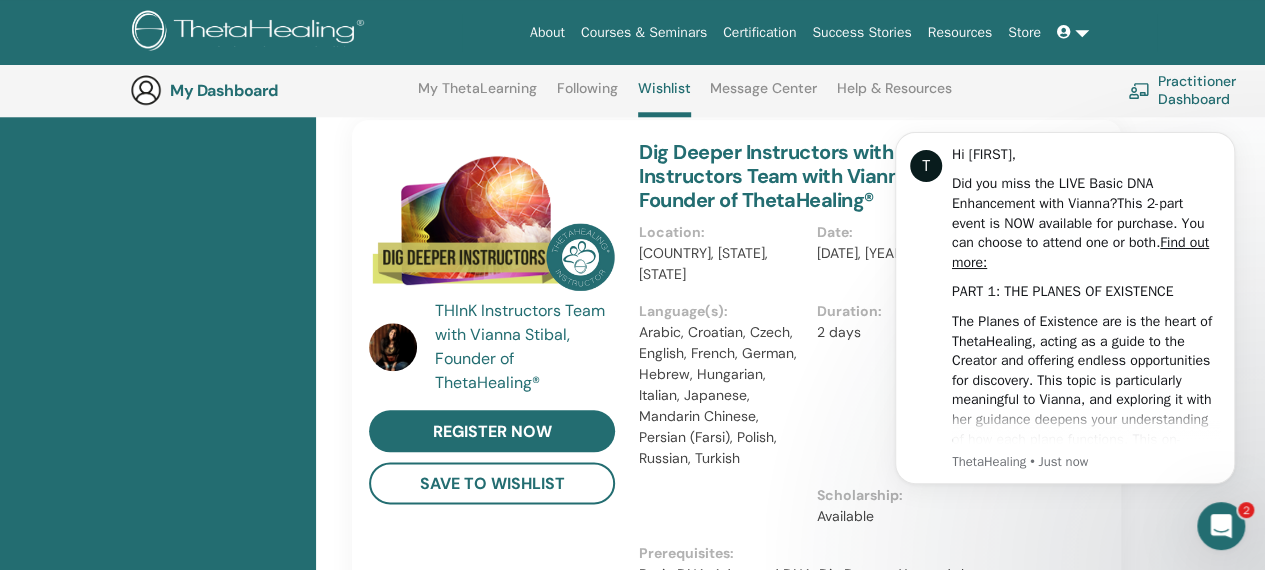 drag, startPoint x: 1279, startPoint y: 83, endPoint x: 317, endPoint y: 159, distance: 964.99744 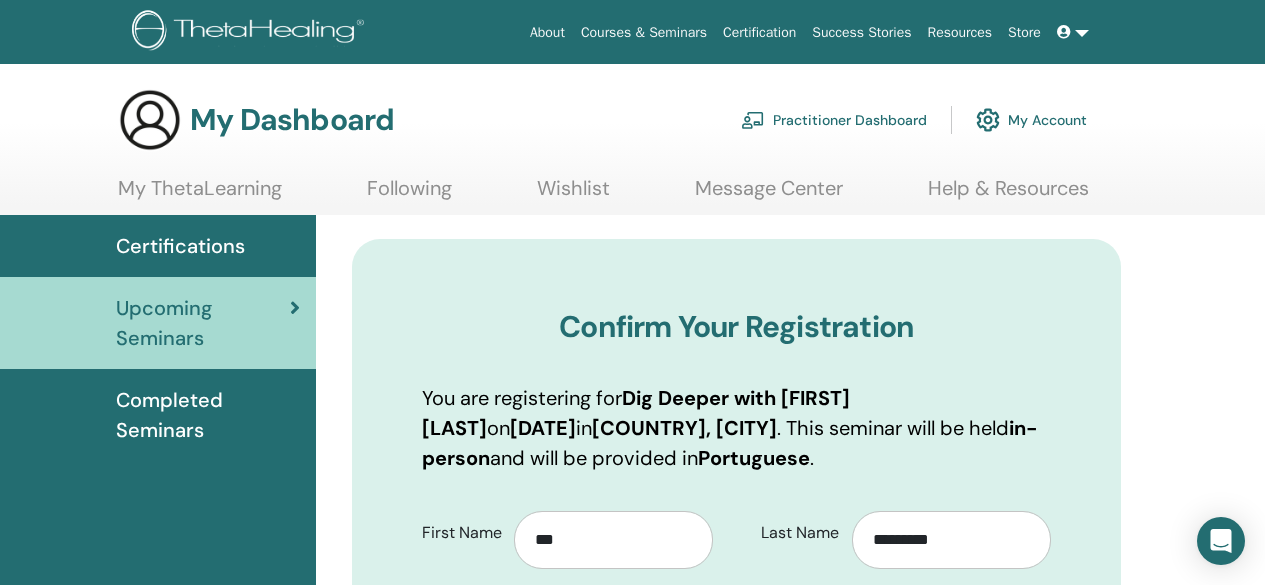 scroll, scrollTop: 0, scrollLeft: 0, axis: both 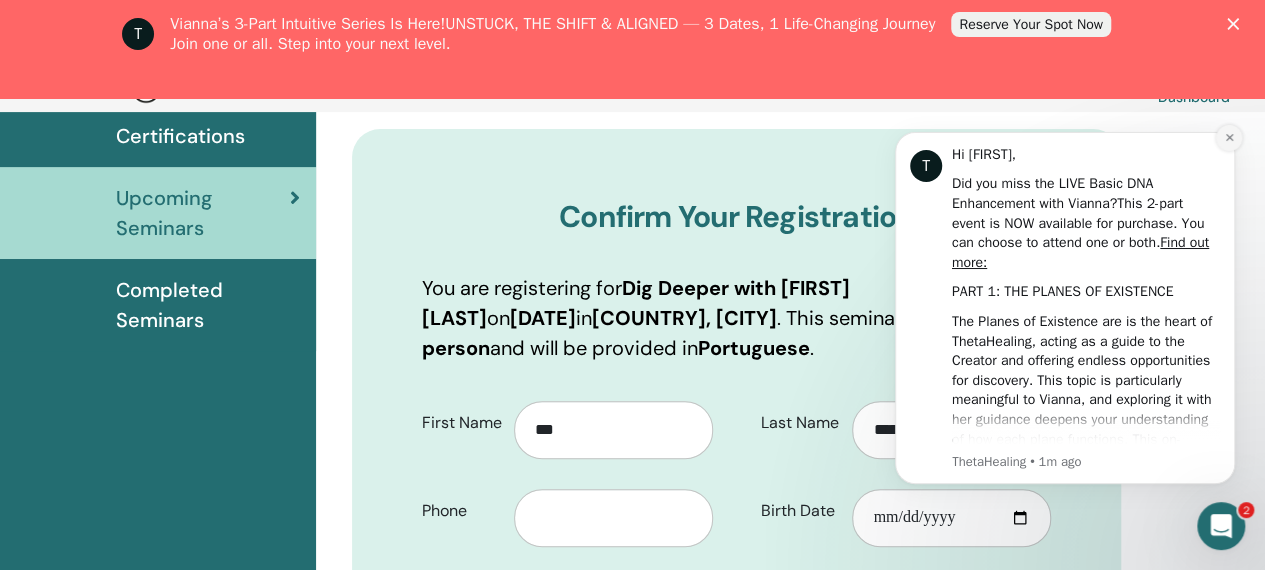 click 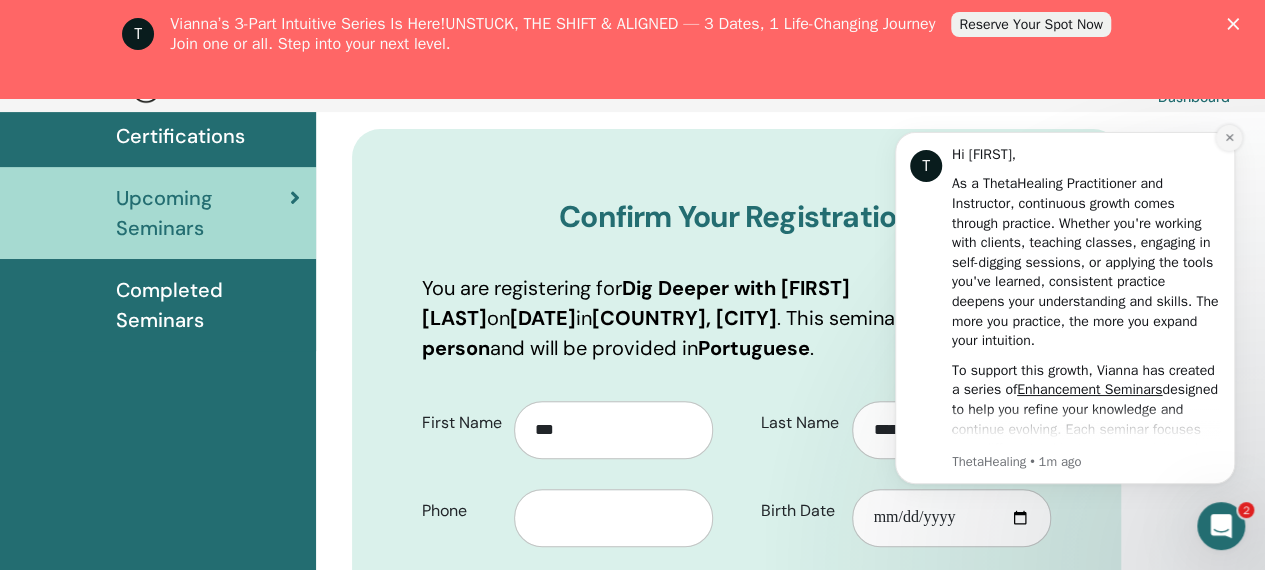 click 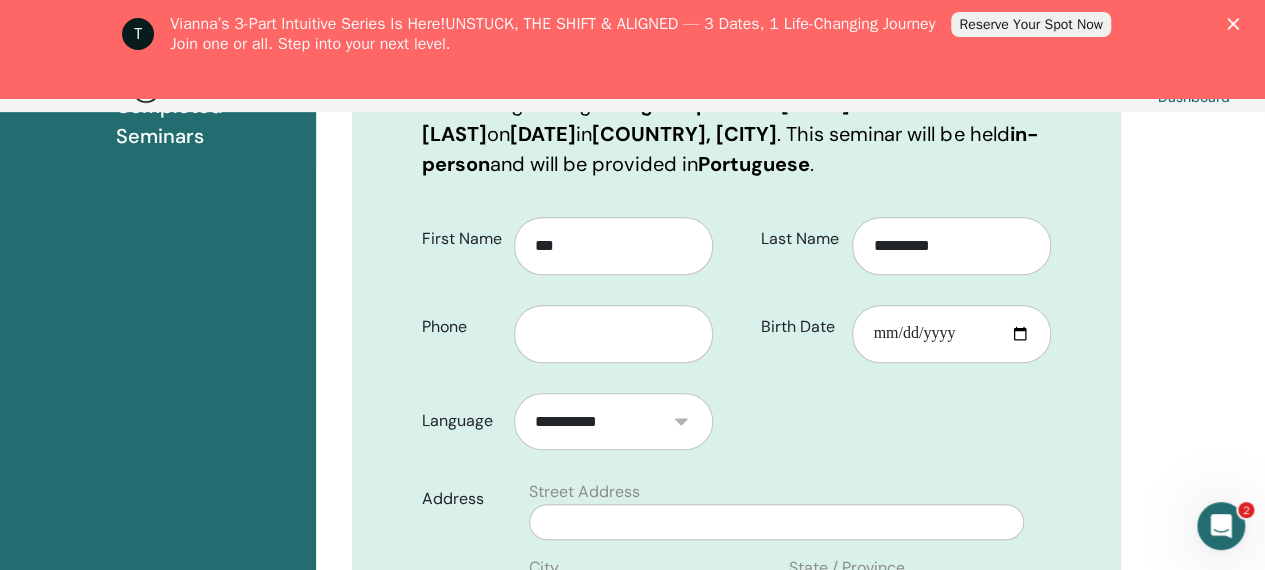 scroll, scrollTop: 472, scrollLeft: 0, axis: vertical 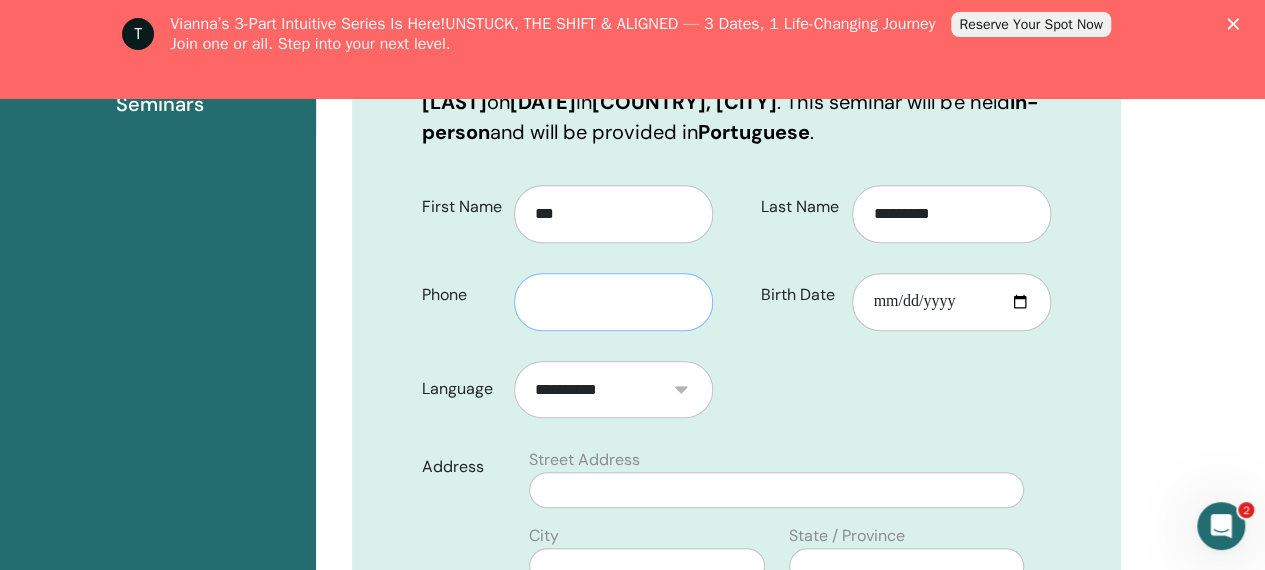 click at bounding box center [613, 302] 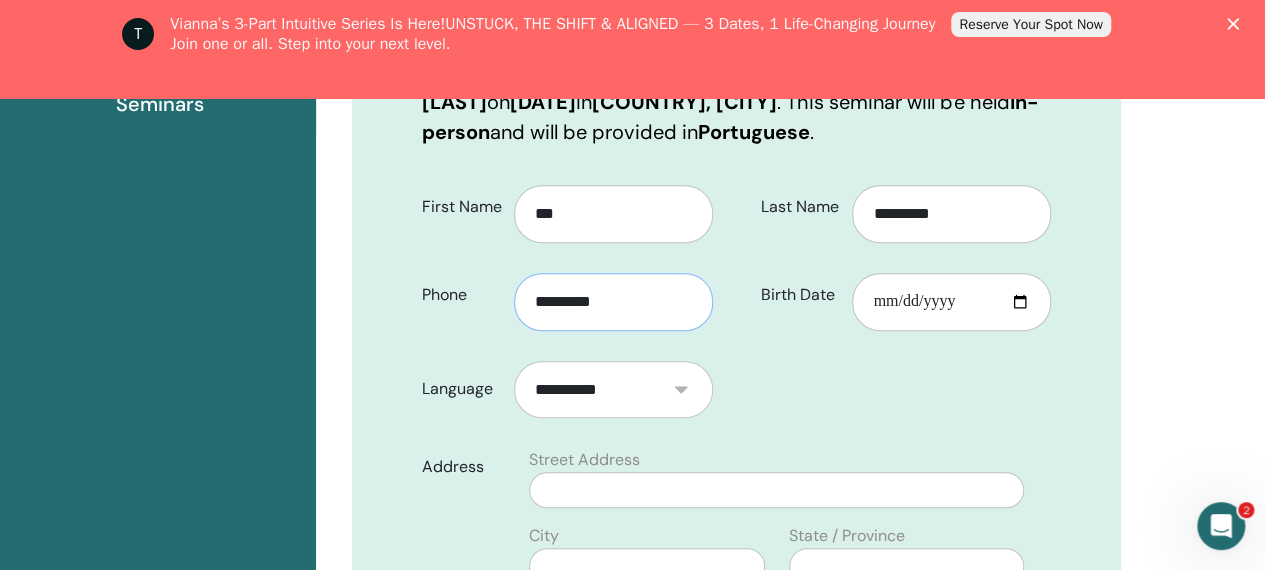 type on "*********" 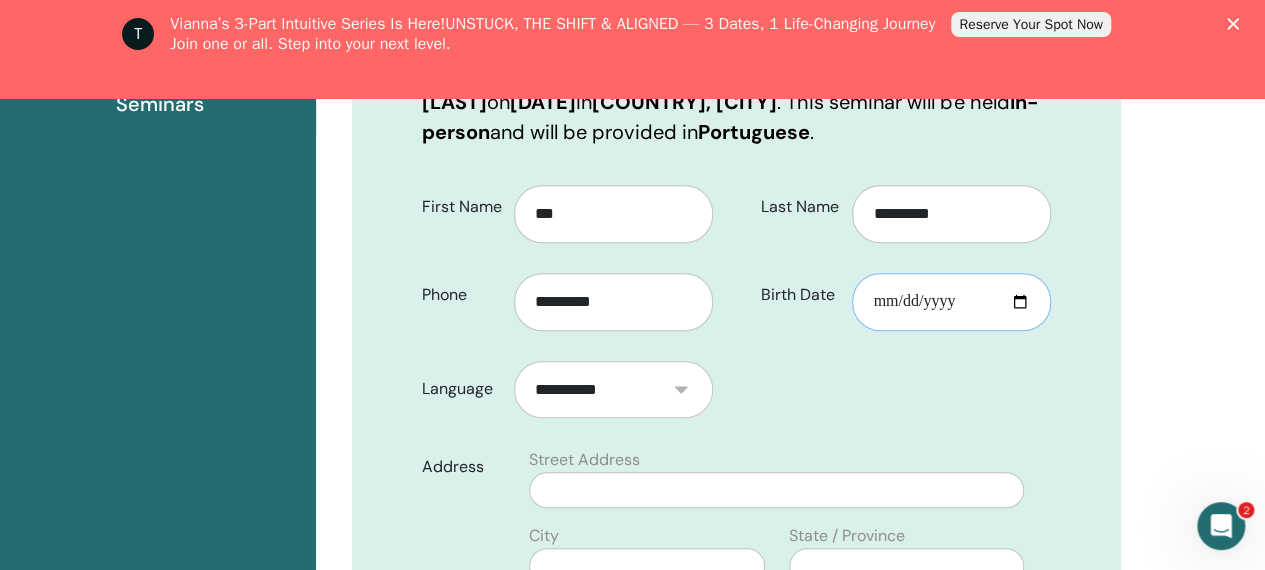 click on "Birth Date" at bounding box center [951, 302] 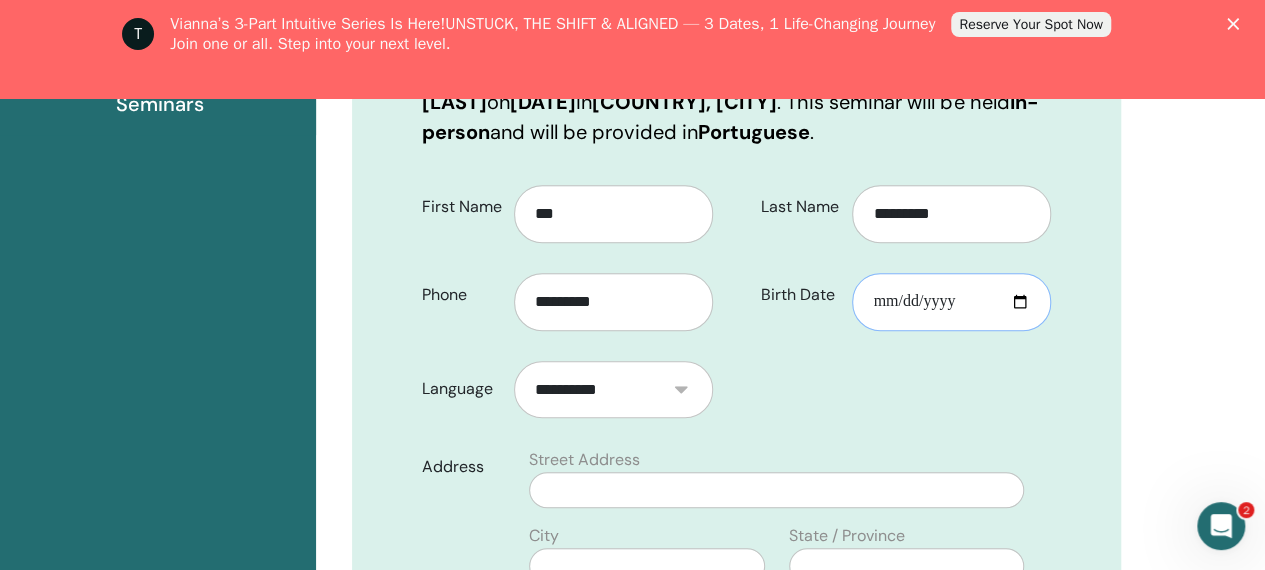 click on "**********" at bounding box center [951, 302] 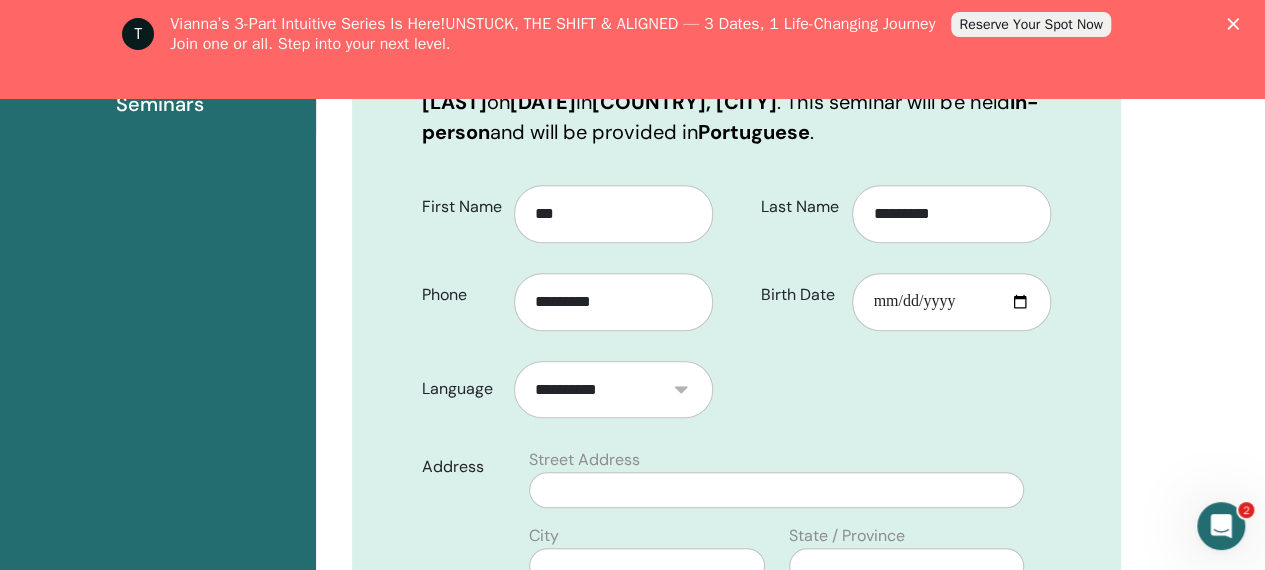 click on "**********" at bounding box center (736, 604) 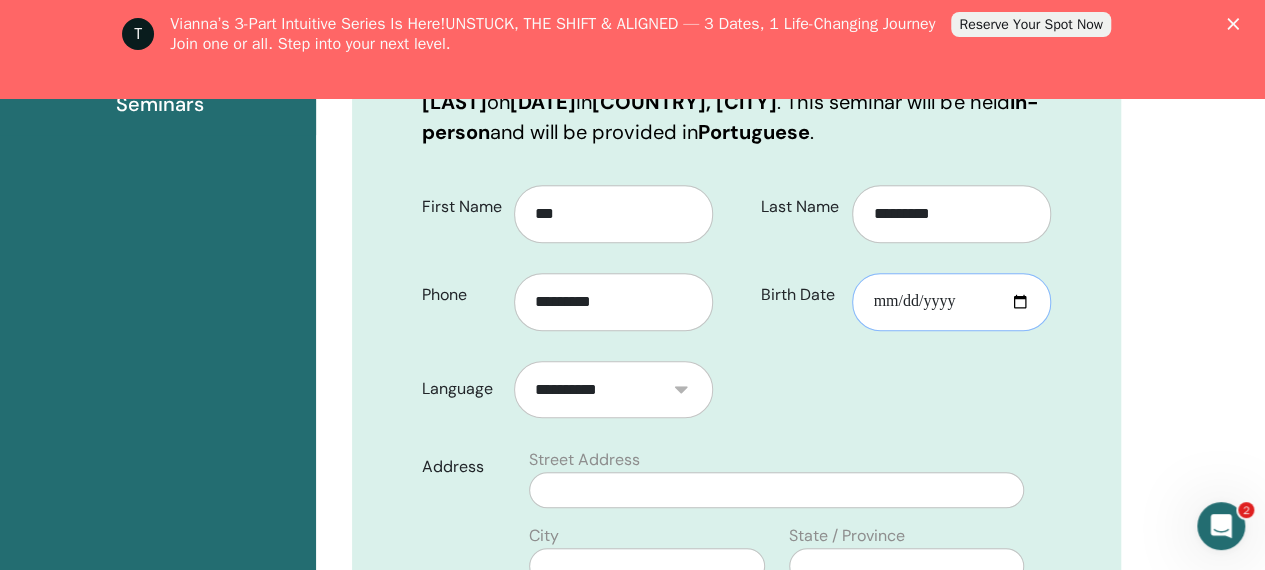 click on "**********" at bounding box center (951, 302) 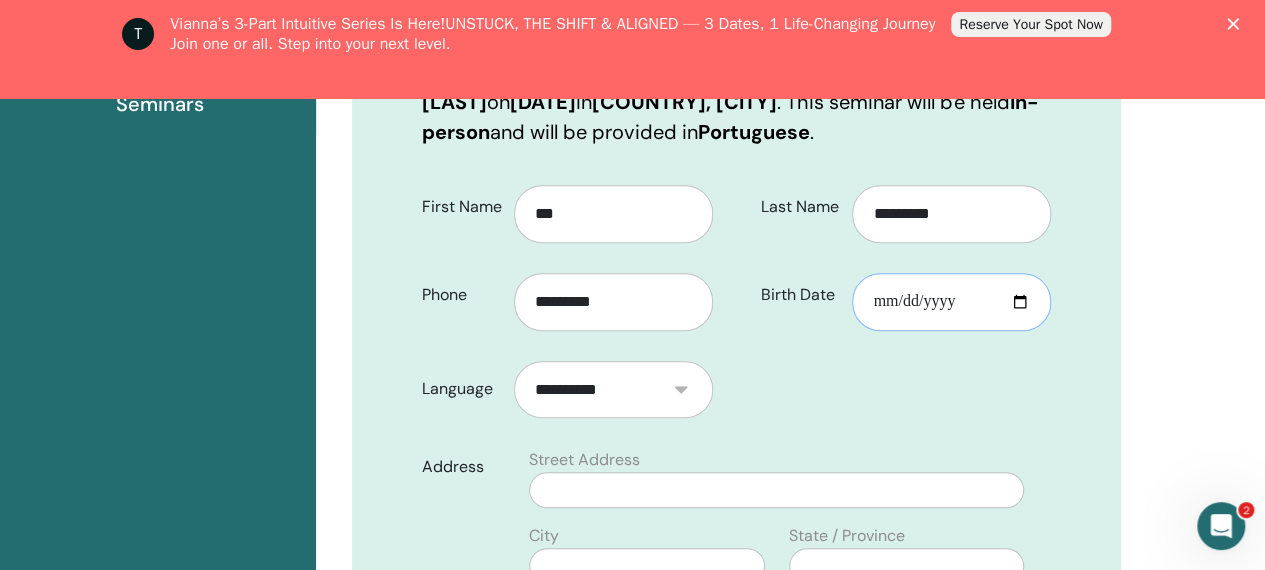 type on "**********" 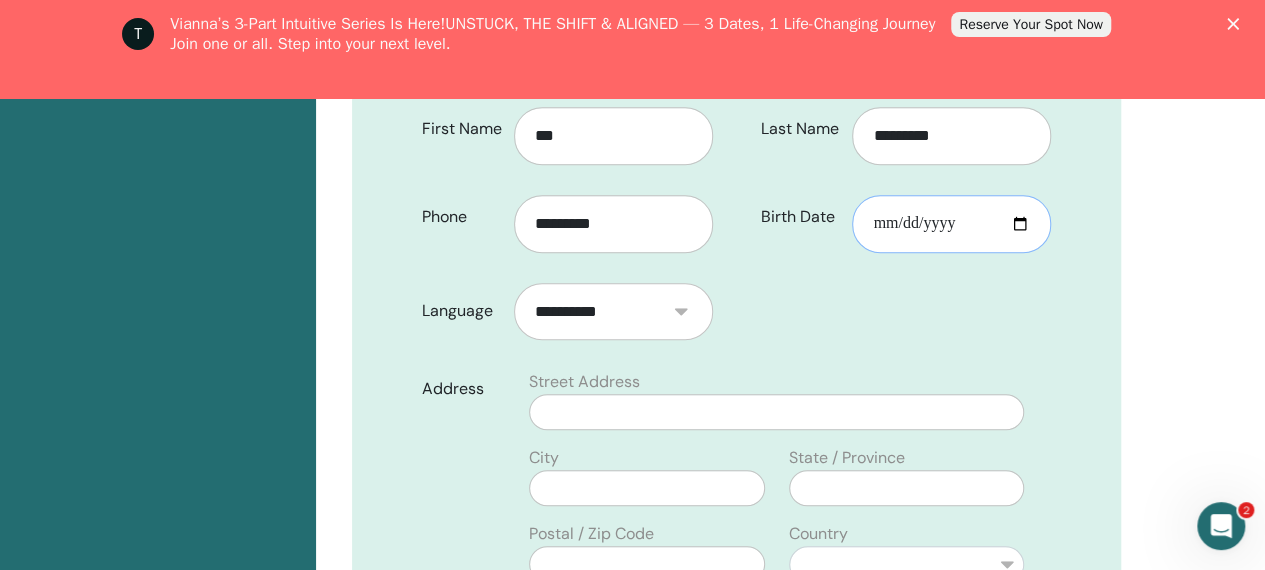 scroll, scrollTop: 726, scrollLeft: 0, axis: vertical 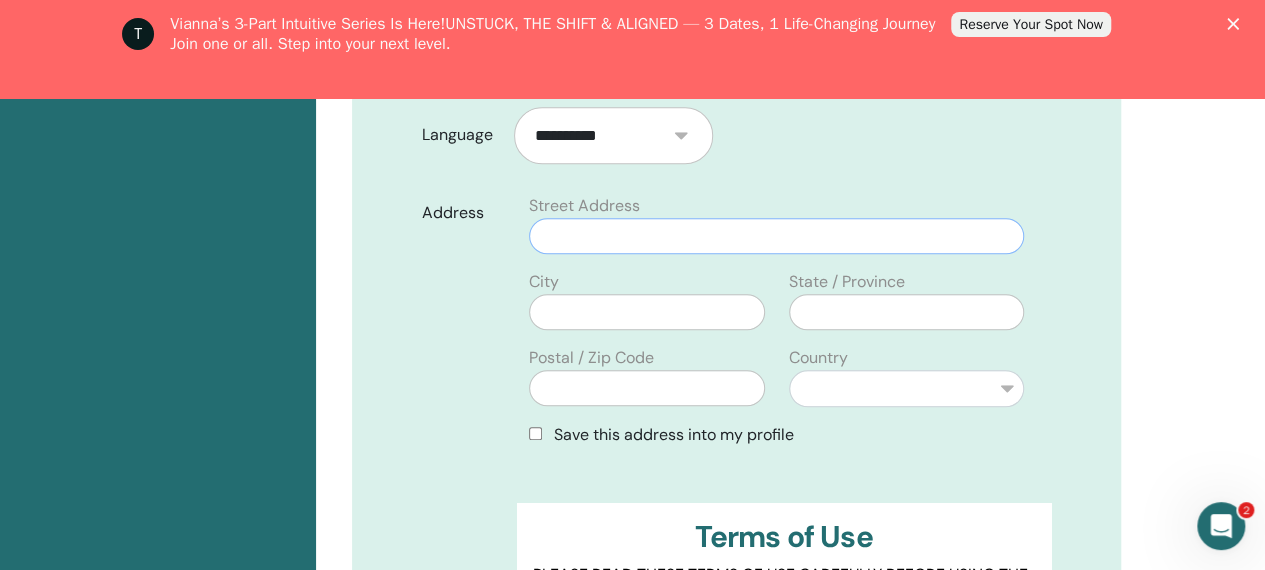 click at bounding box center [776, 236] 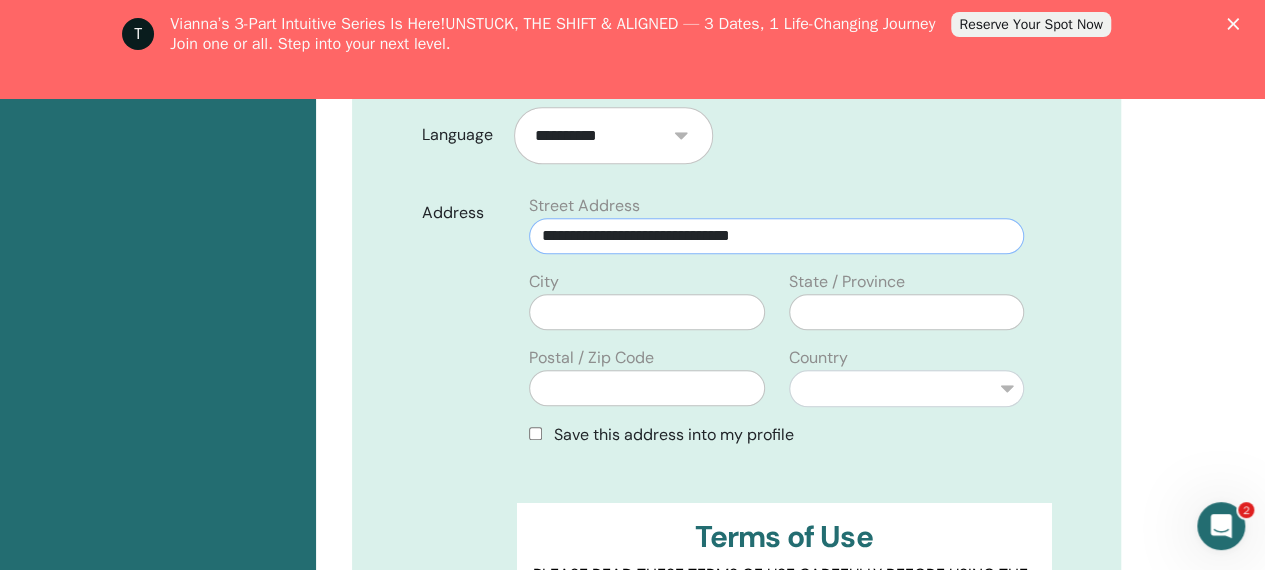 type on "**********" 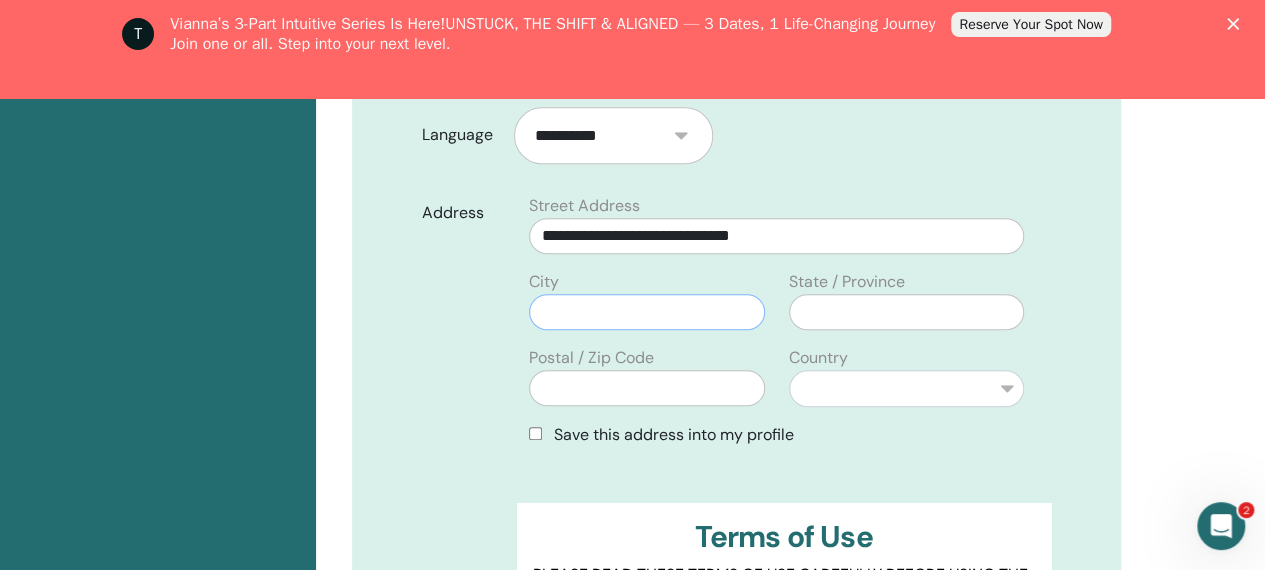 click at bounding box center (646, 312) 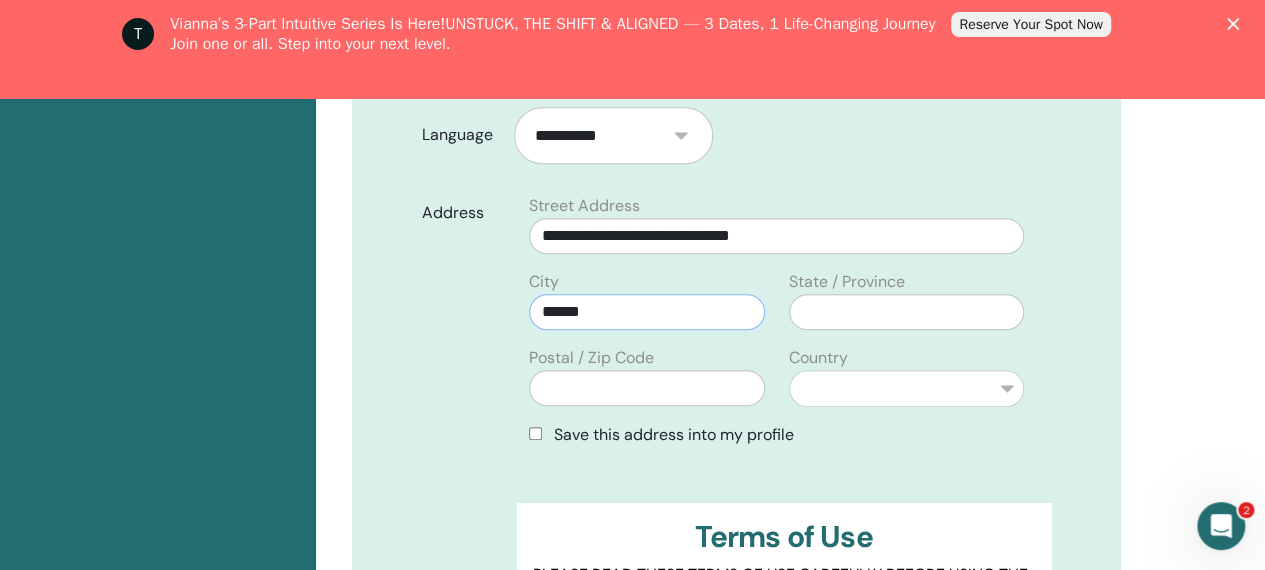 type on "******" 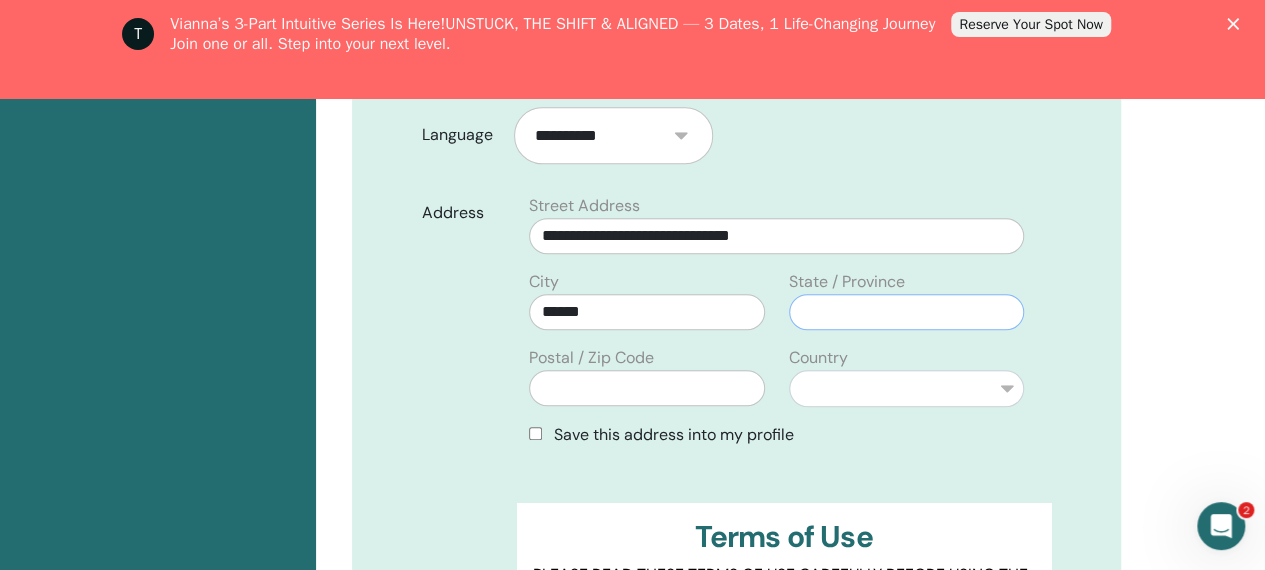 click at bounding box center (906, 312) 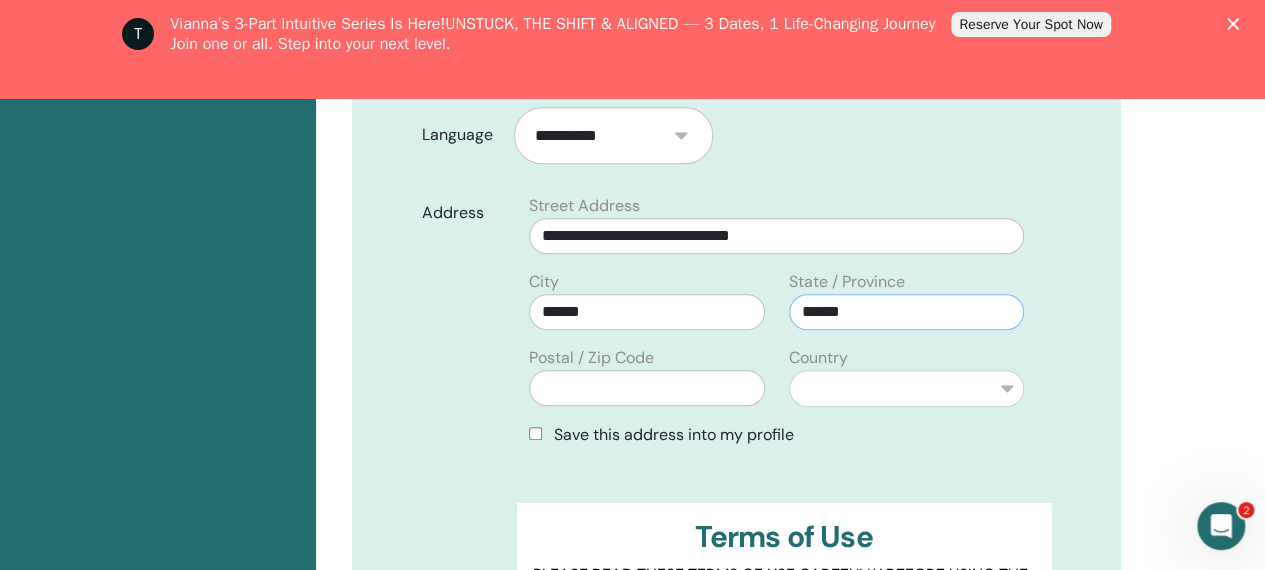 type on "******" 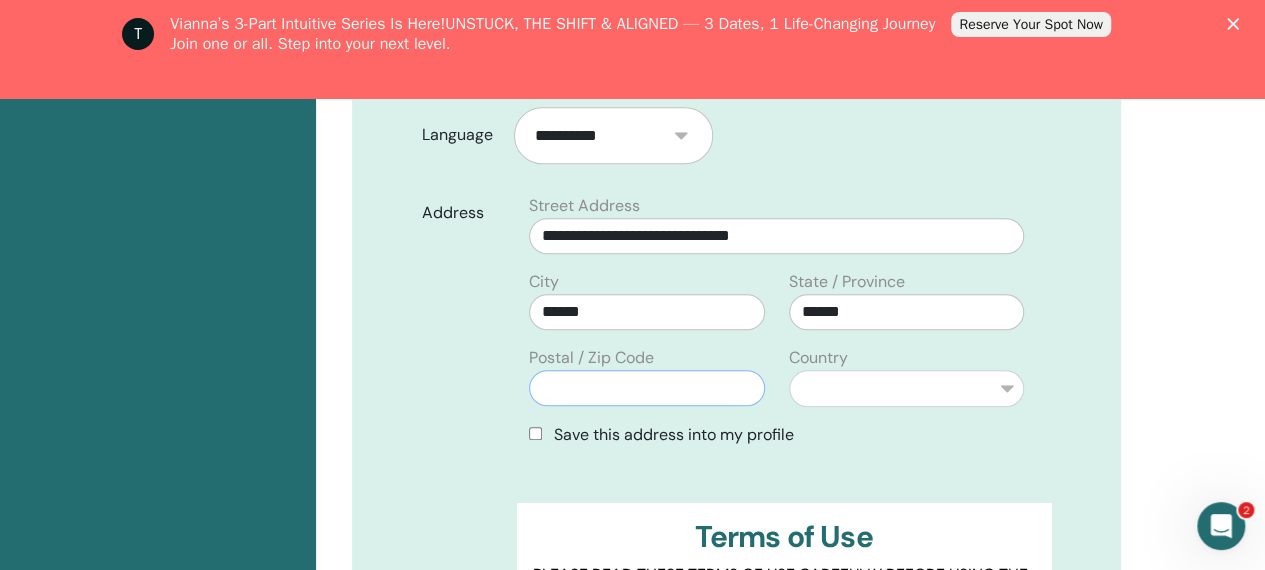 click at bounding box center (646, 388) 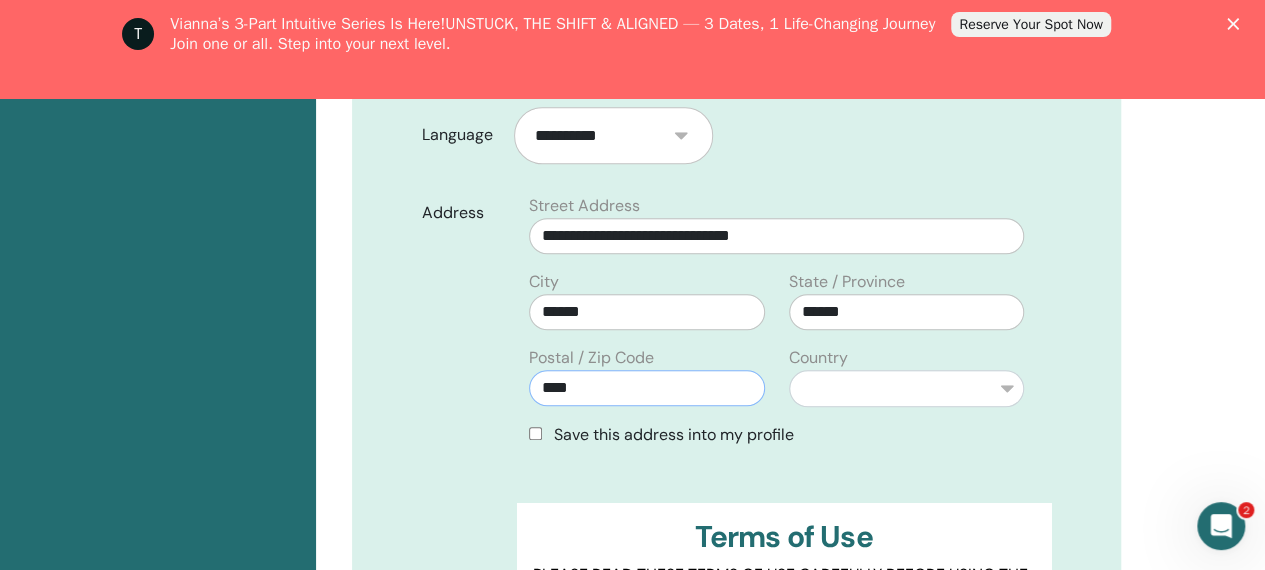 type on "****" 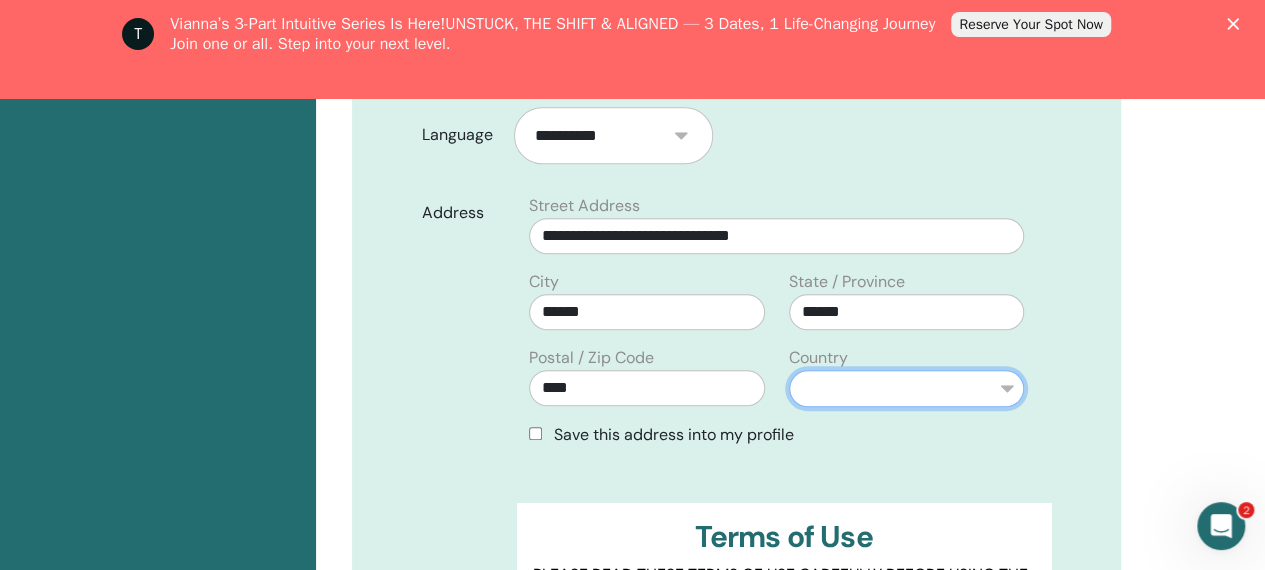 click on "**********" at bounding box center [906, 388] 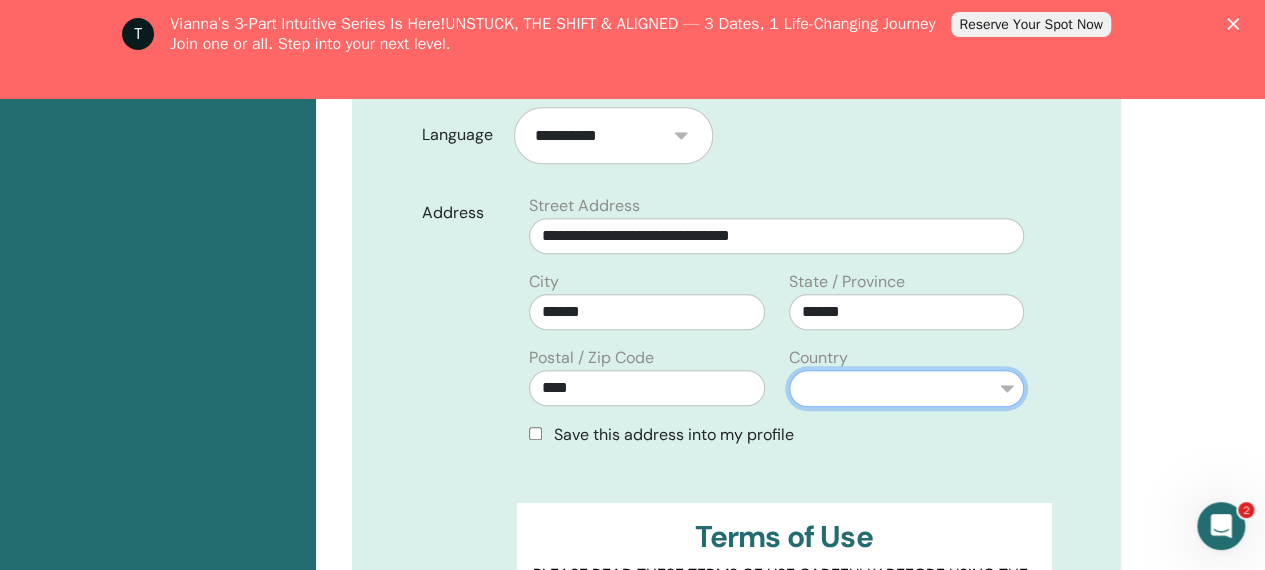 select on "***" 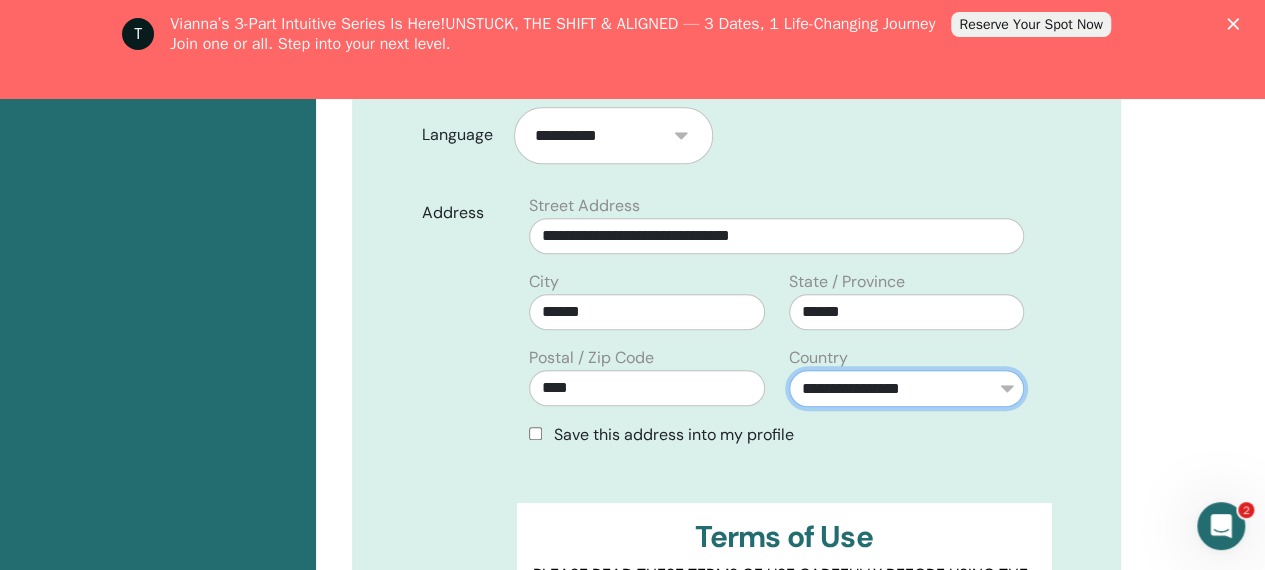 click on "**********" at bounding box center (906, 388) 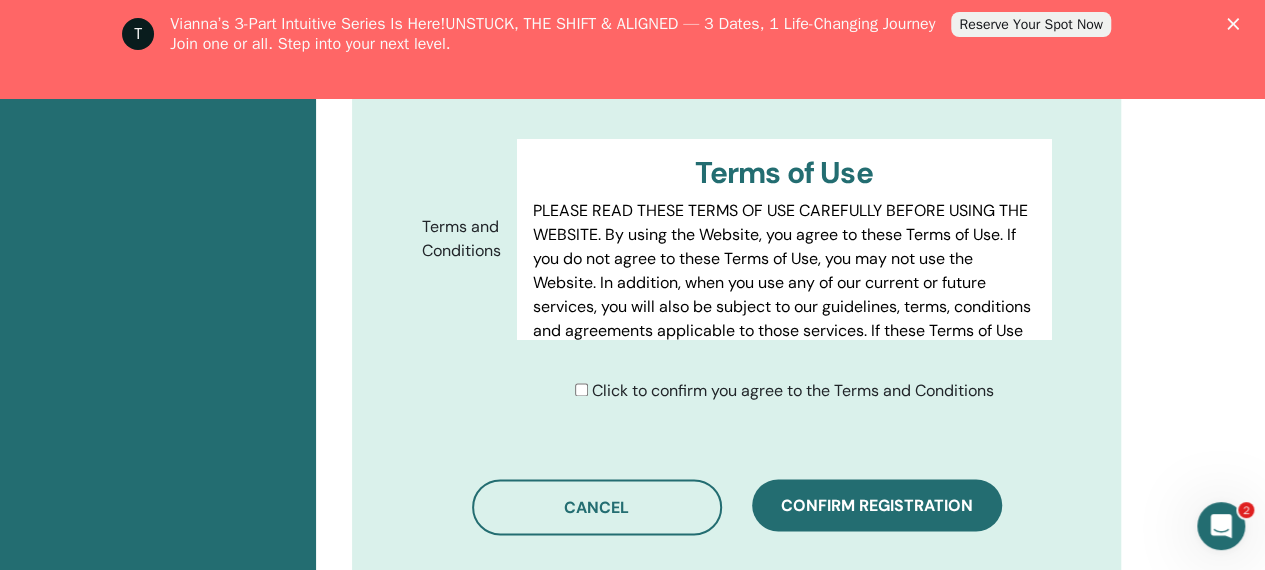 scroll, scrollTop: 1097, scrollLeft: 0, axis: vertical 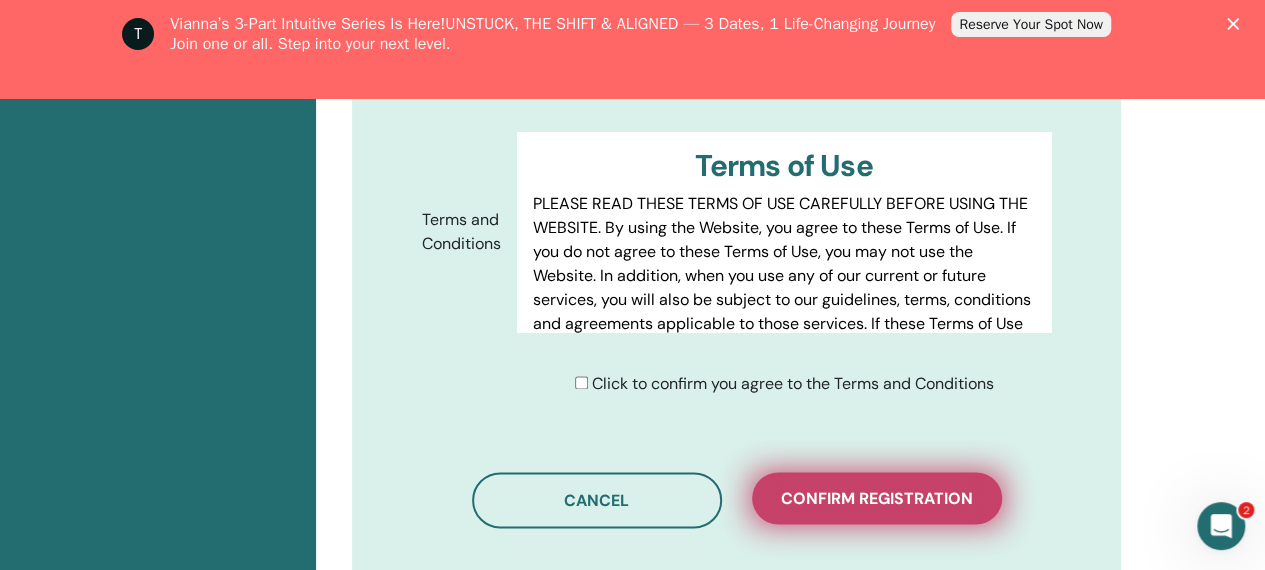 click on "Confirm registration" at bounding box center (877, 498) 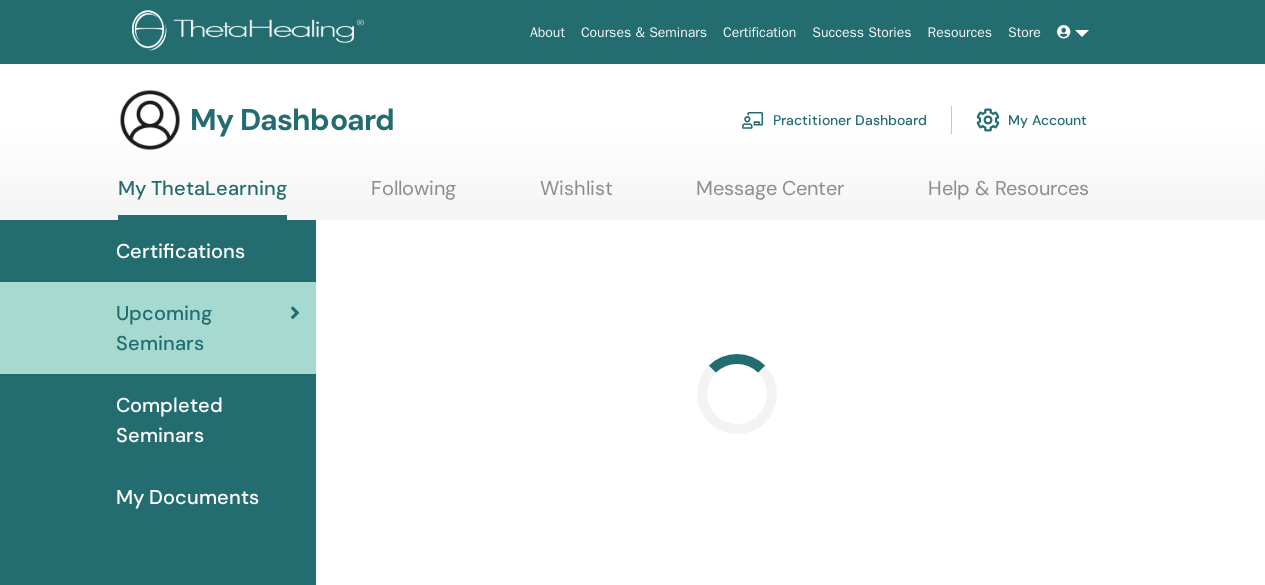 scroll, scrollTop: 0, scrollLeft: 0, axis: both 